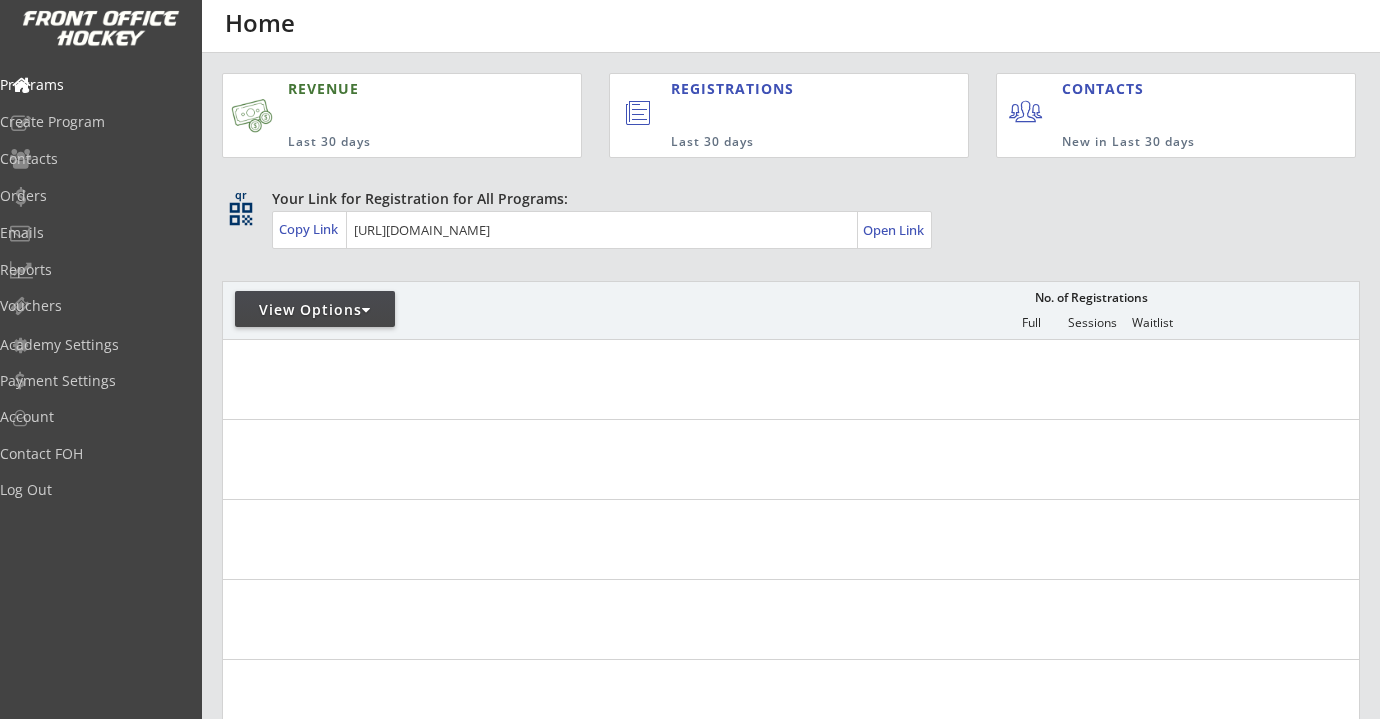scroll, scrollTop: 0, scrollLeft: 0, axis: both 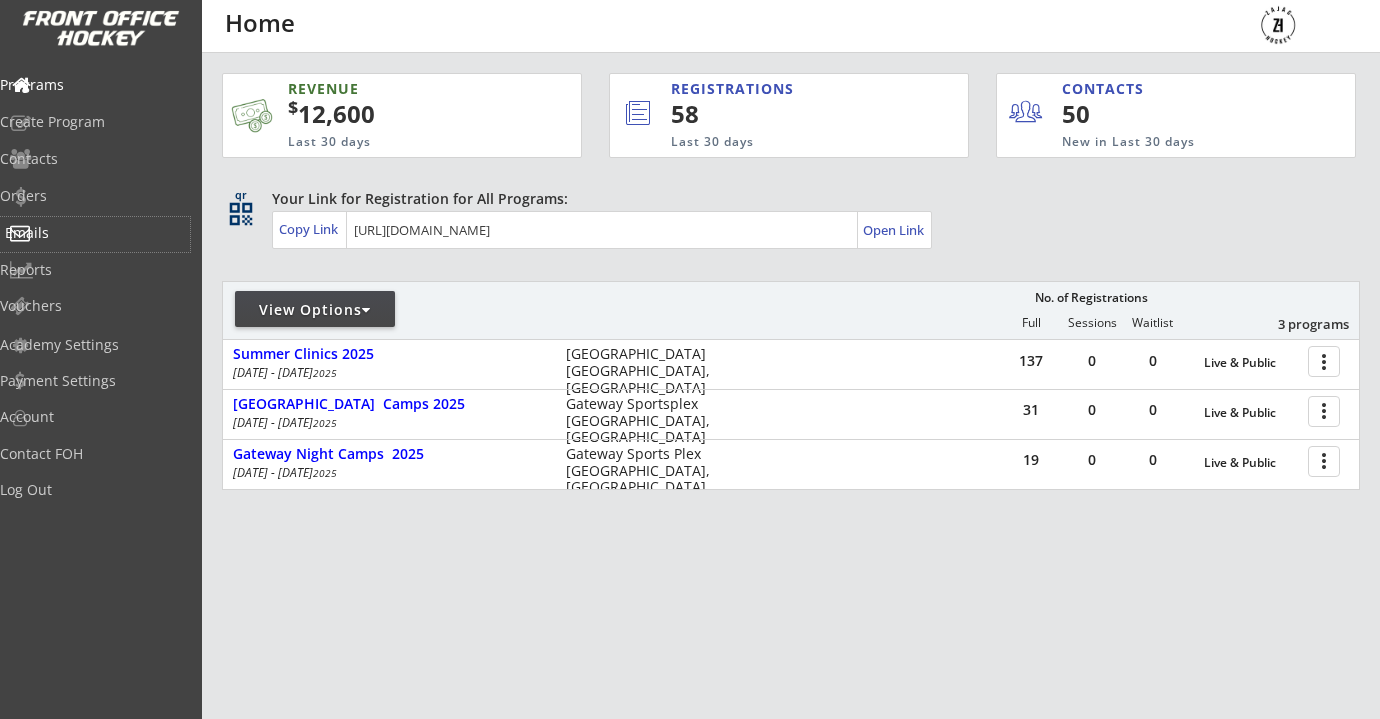 click on "Emails" at bounding box center [95, 233] 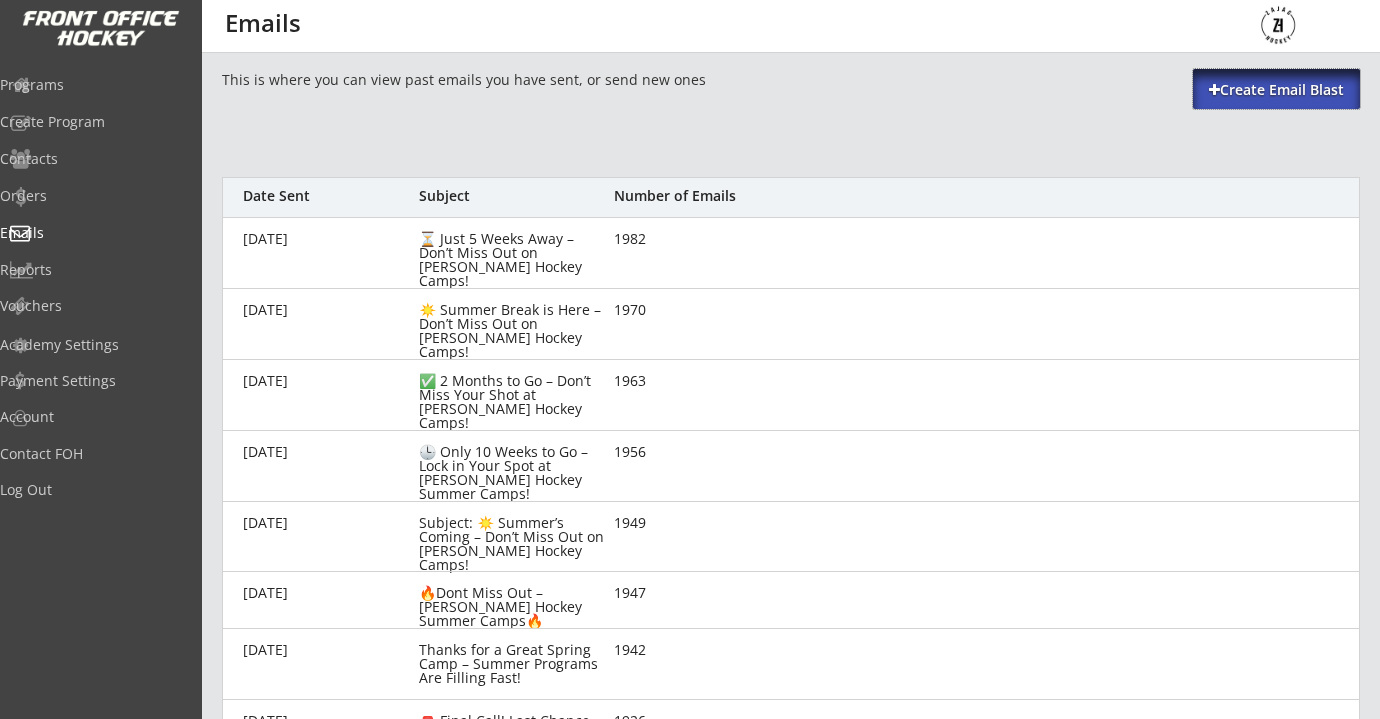 click on "Create Email Blast" at bounding box center (1276, 90) 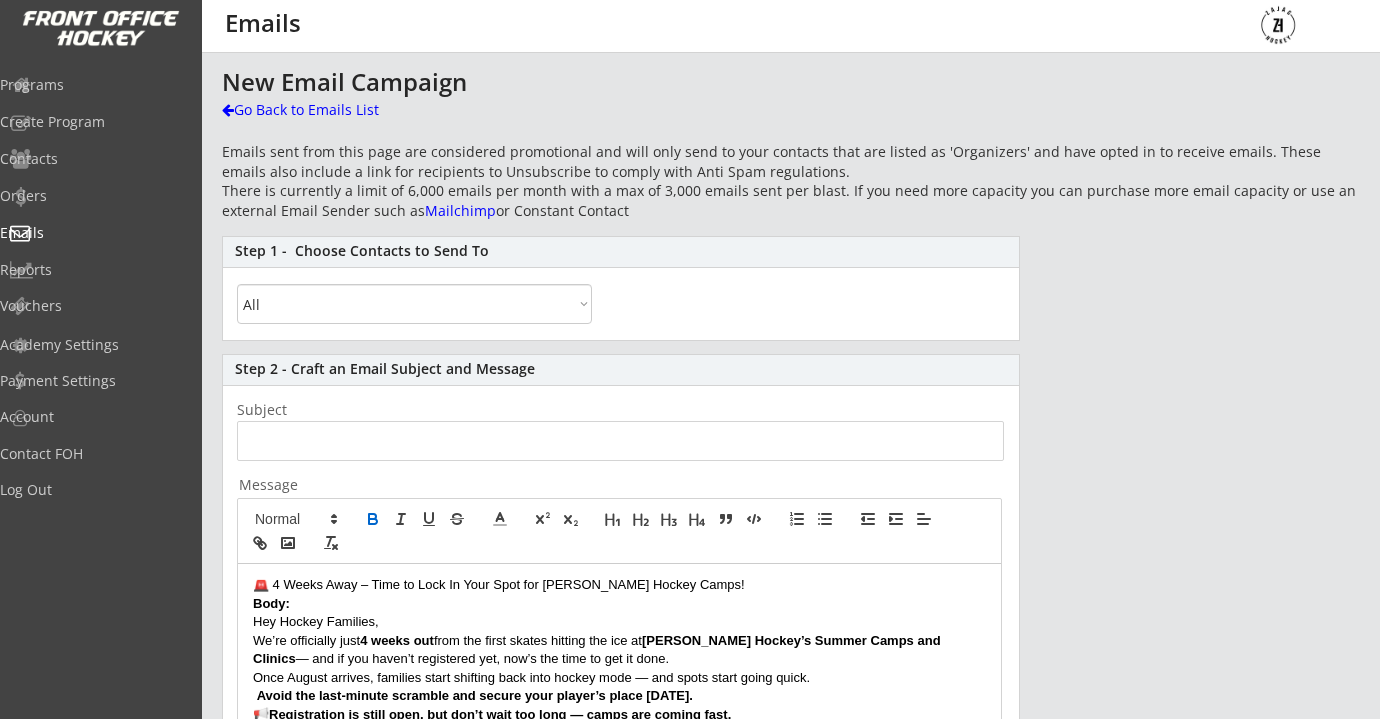 scroll, scrollTop: 0, scrollLeft: 0, axis: both 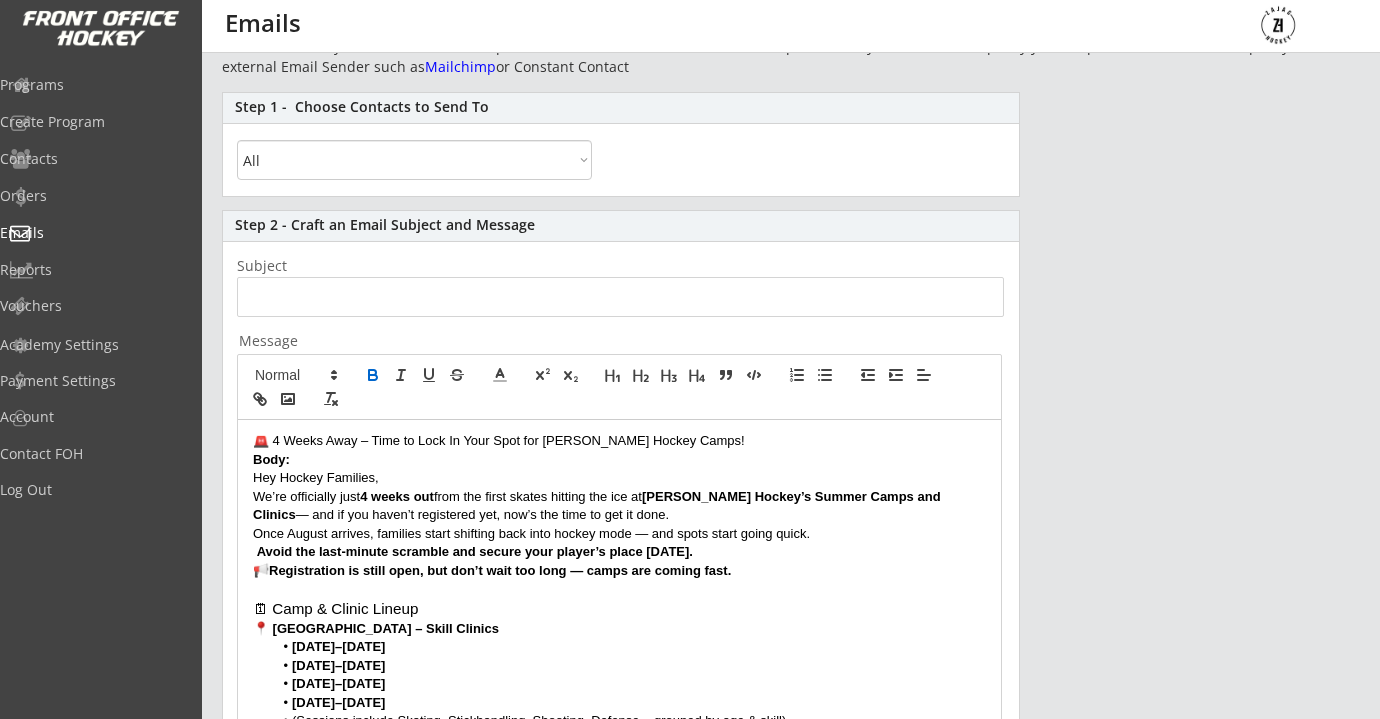 click on "🚨 4 Weeks Away – Time to Lock In Your Spot for Zajac Hockey Camps! Body: Hey Hockey Families, We’re officially just  4 weeks out  from the first skates hitting the ice at  Zajac Hockey’s Summer Camps and Clinics  — and if you haven’t registered yet, now’s the time to get it done. Once August arrives, families start shifting back into hockey mode — and spots start going quick.   Avoid the last-minute scramble and secure your player’s place today. 📢  Registration is still open, but don’t wait too long — camps are coming fast. 🗓 Camp & Clinic Lineup 📍 Seven Oaks Arena – Skill Clinics August 11–12 August 13–14 August 18–19 August 20–21  (Sessions include Skating, Stickhandling, Shooting, Defense – grouped by age & skill) 📍 Gateway Sportsplex – Full Camps Total Skills Camp:  Aug 25–28 Sprint Camp:  Aug 25–28 Night Camp:  Sept 1–5 Open to players  ages 8–15  with  2+ years of hockey experience . 🖱  REGISTER NOW:   www.zajachockey.com 204-781-7347  or" at bounding box center [619, 713] 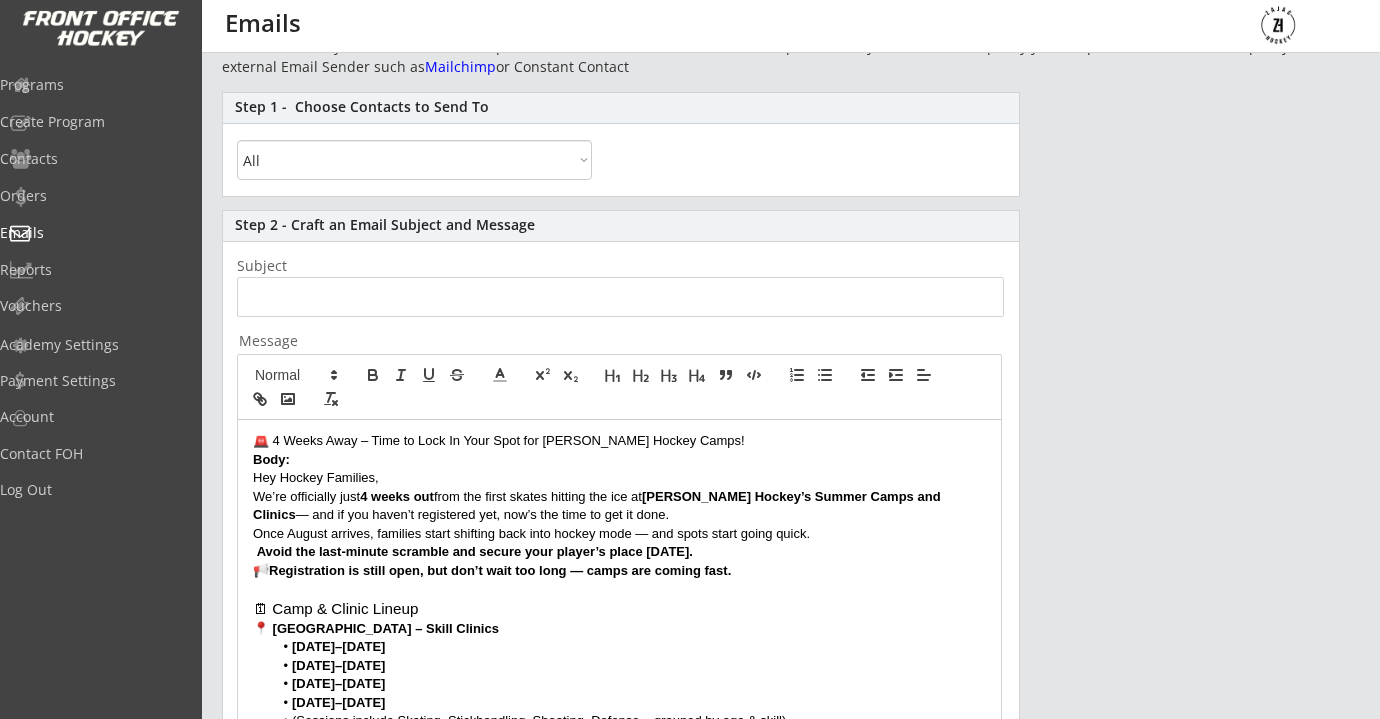 click on "🚨 4 Weeks Away – Time to Lock In Your Spot for Zajac Hockey Camps! Body: Hey Hockey Families, We’re officially just  4 weeks out  from the first skates hitting the ice at  Zajac Hockey’s Summer Camps and Clinics  — and if you haven’t registered yet, now’s the time to get it done. Once August arrives, families start shifting back into hockey mode — and spots start going quick.   Avoid the last-minute scramble and secure your player’s place today. 📢  Registration is still open, but don’t wait too long — camps are coming fast. 🗓 Camp & Clinic Lineup 📍 Seven Oaks Arena – Skill Clinics August 11–12 August 13–14 August 18–19 August 20–21  (Sessions include Skating, Stickhandling, Shooting, Defense – grouped by age & skill) 📍 Gateway Sportsplex – Full Camps Total Skills Camp:  Aug 25–28 Sprint Camp:  Aug 25–28 Night Camp:  Sept 1–5 Open to players  ages 8–15  with  2+ years of hockey experience . 🖱  REGISTER NOW:   www.zajachockey.com 204-781-7347  or" at bounding box center [619, 713] 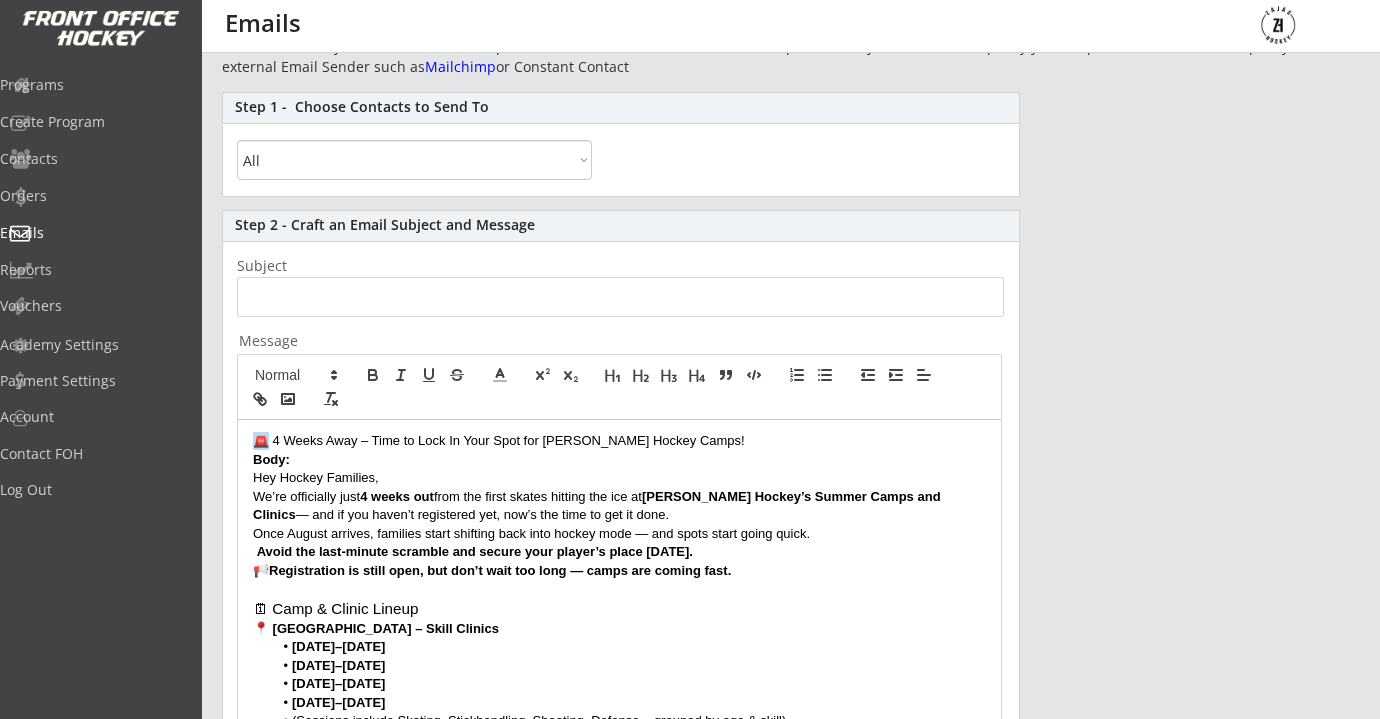 click on "🚨 4 Weeks Away – Time to Lock In Your Spot for Zajac Hockey Camps! Body: Hey Hockey Families, We’re officially just  4 weeks out  from the first skates hitting the ice at  Zajac Hockey’s Summer Camps and Clinics  — and if you haven’t registered yet, now’s the time to get it done. Once August arrives, families start shifting back into hockey mode — and spots start going quick.   Avoid the last-minute scramble and secure your player’s place today. 📢  Registration is still open, but don’t wait too long — camps are coming fast. 🗓 Camp & Clinic Lineup 📍 Seven Oaks Arena – Skill Clinics August 11–12 August 13–14 August 18–19 August 20–21  (Sessions include Skating, Stickhandling, Shooting, Defense – grouped by age & skill) 📍 Gateway Sportsplex – Full Camps Total Skills Camp:  Aug 25–28 Sprint Camp:  Aug 25–28 Night Camp:  Sept 1–5 Open to players  ages 8–15  with  2+ years of hockey experience . 🖱  REGISTER NOW:   www.zajachockey.com 204-781-7347  or" at bounding box center [619, 713] 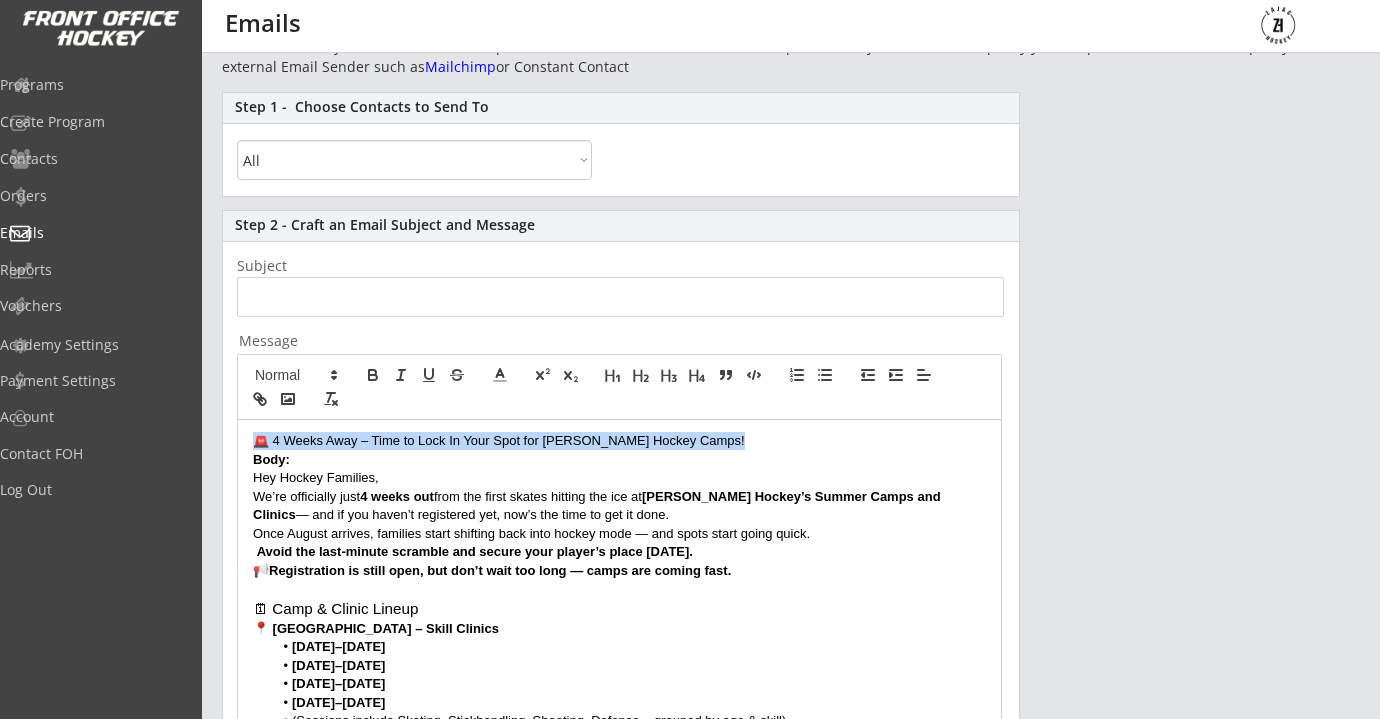 click on "🚨 4 Weeks Away – Time to Lock In Your Spot for Zajac Hockey Camps! Body: Hey Hockey Families, We’re officially just  4 weeks out  from the first skates hitting the ice at  Zajac Hockey’s Summer Camps and Clinics  — and if you haven’t registered yet, now’s the time to get it done. Once August arrives, families start shifting back into hockey mode — and spots start going quick.   Avoid the last-minute scramble and secure your player’s place today. 📢  Registration is still open, but don’t wait too long — camps are coming fast. 🗓 Camp & Clinic Lineup 📍 Seven Oaks Arena – Skill Clinics August 11–12 August 13–14 August 18–19 August 20–21  (Sessions include Skating, Stickhandling, Shooting, Defense – grouped by age & skill) 📍 Gateway Sportsplex – Full Camps Total Skills Camp:  Aug 25–28 Sprint Camp:  Aug 25–28 Night Camp:  Sept 1–5 Open to players  ages 8–15  with  2+ years of hockey experience . 🖱  REGISTER NOW:   www.zajachockey.com 204-781-7347  or" at bounding box center (619, 713) 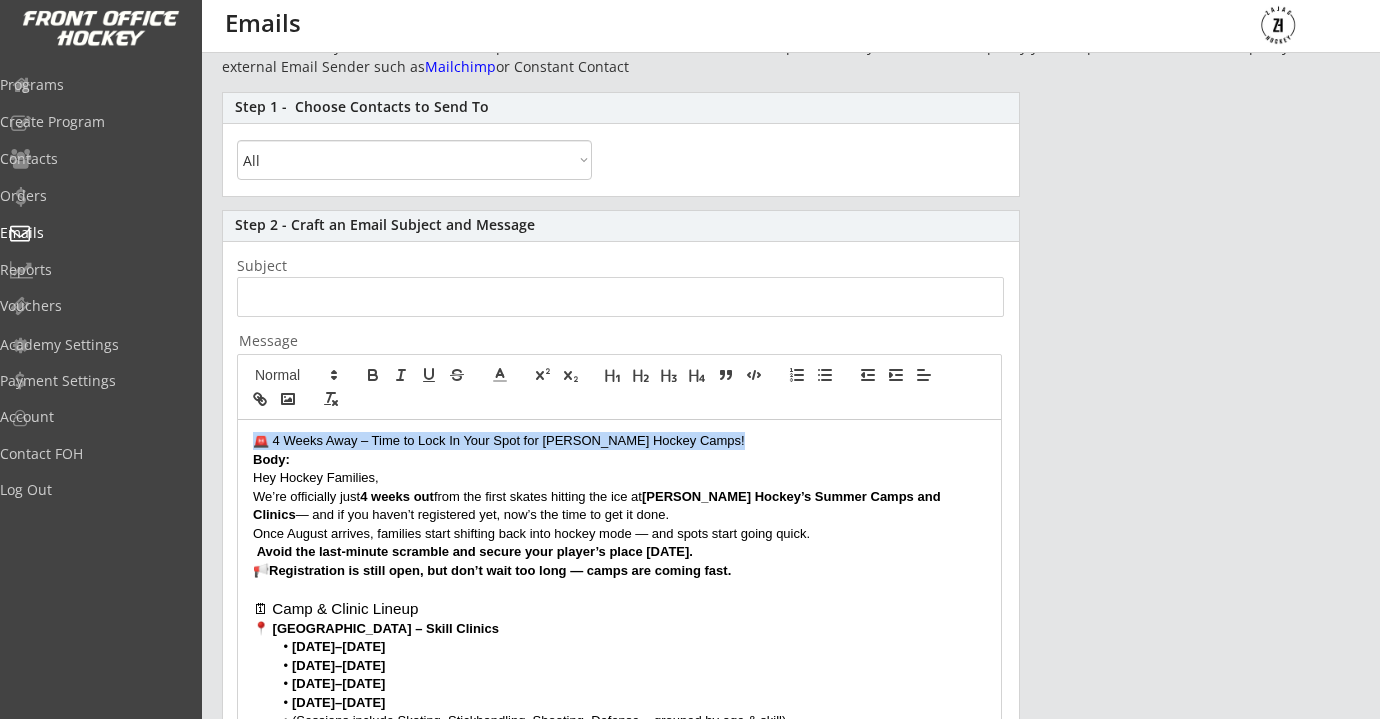 type 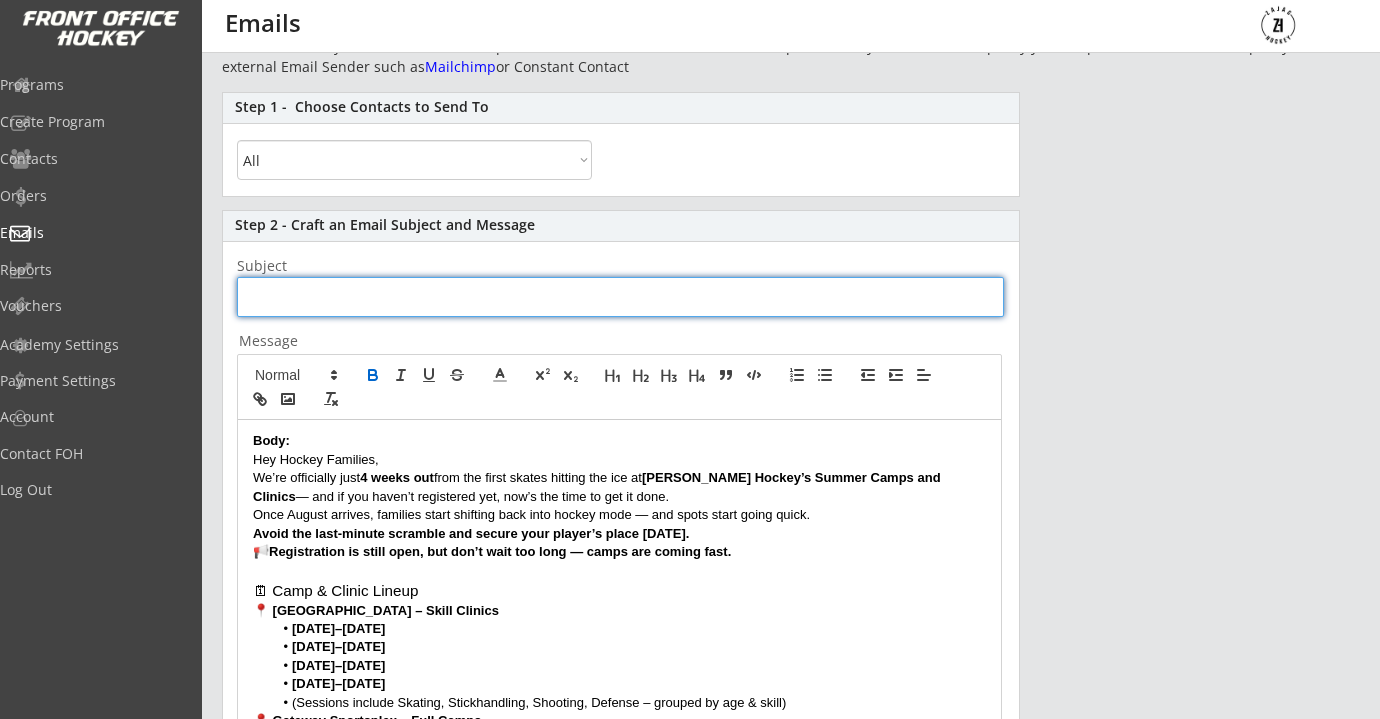 click at bounding box center [620, 297] 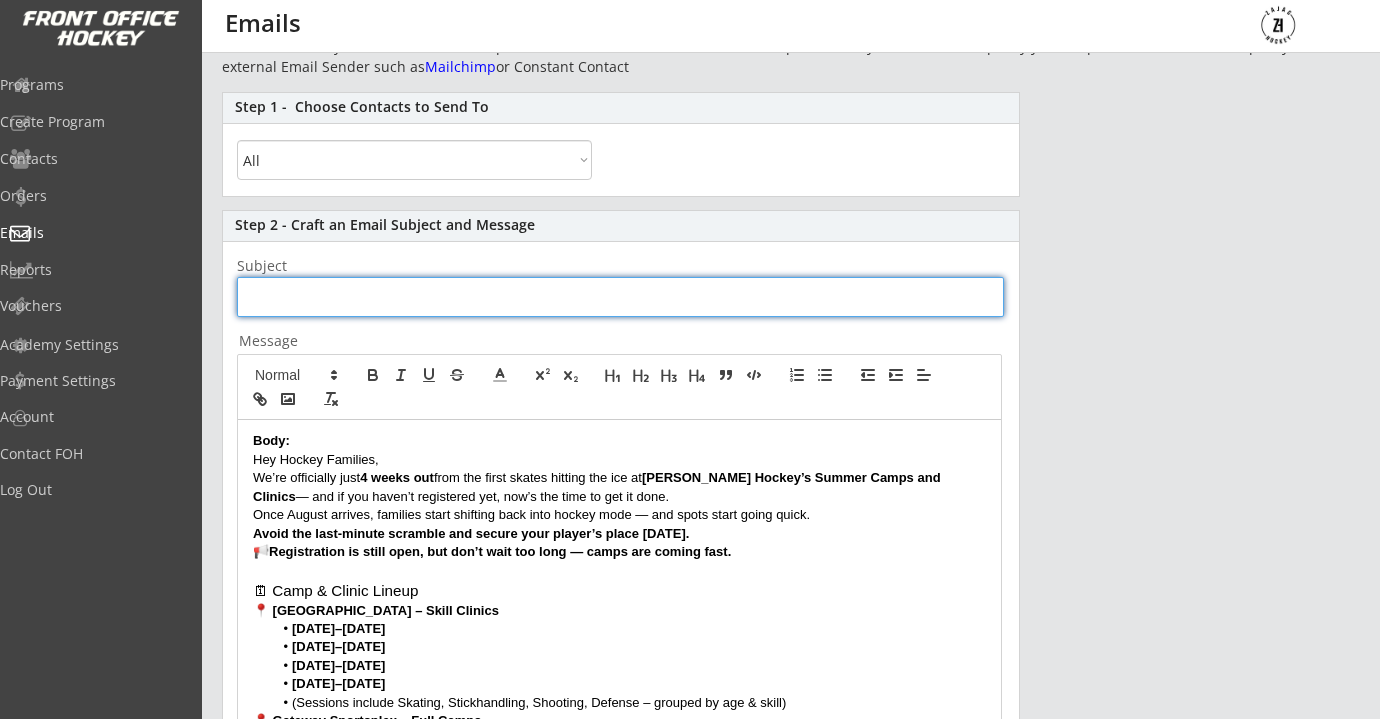 paste on "🚨 4 Weeks Away – Time to Lock In Your Spot for Zajac Hockey Camps!" 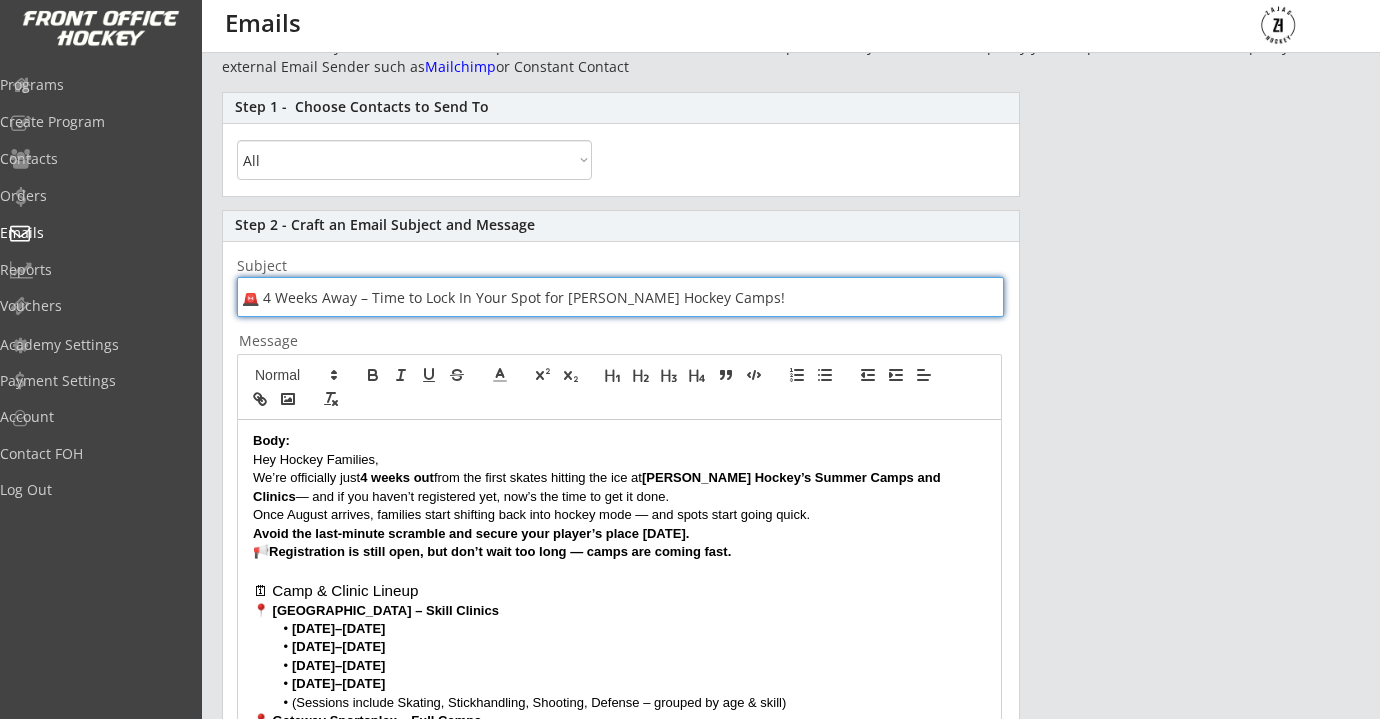 type on "🚨 4 Weeks Away – Time to Lock In Your Spot for Zajac Hockey Camps!" 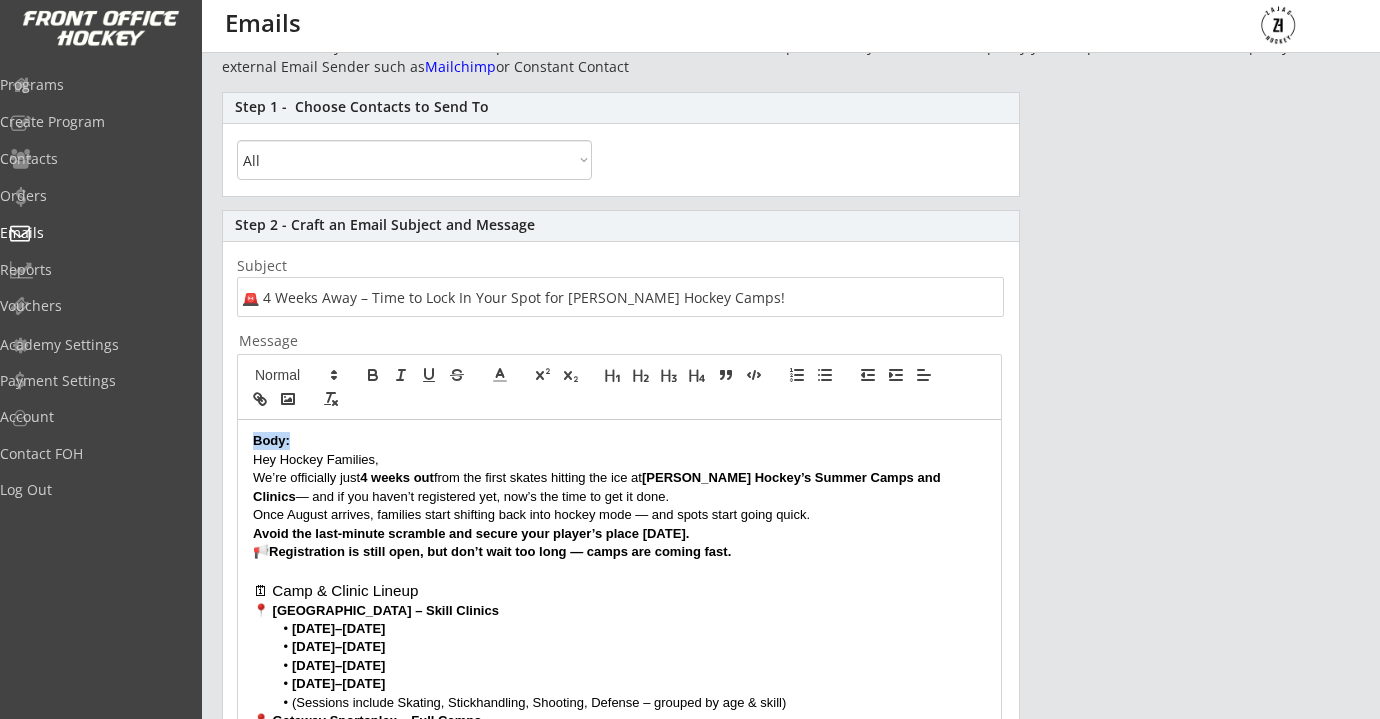 drag, startPoint x: 365, startPoint y: 449, endPoint x: 226, endPoint y: 449, distance: 139 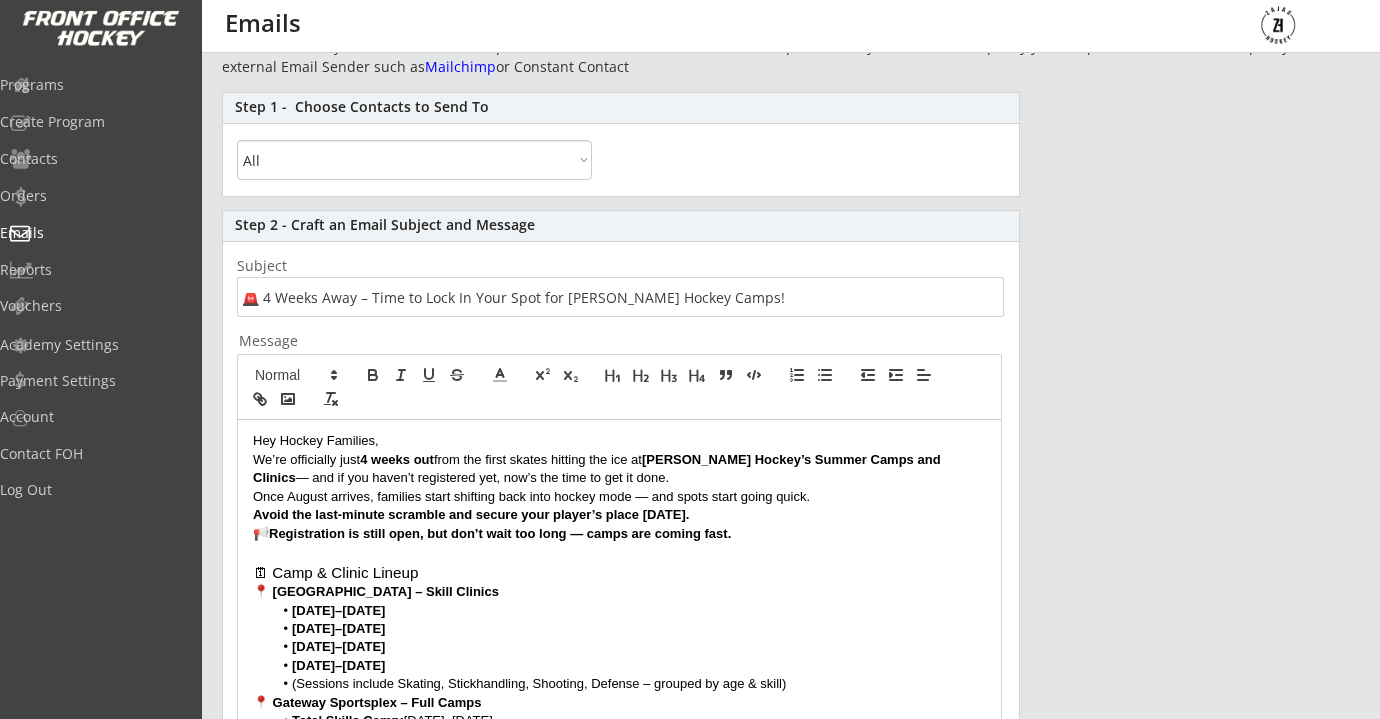 click on "Once August arrives, families start shifting back into hockey mode — and spots start going quick." at bounding box center (619, 497) 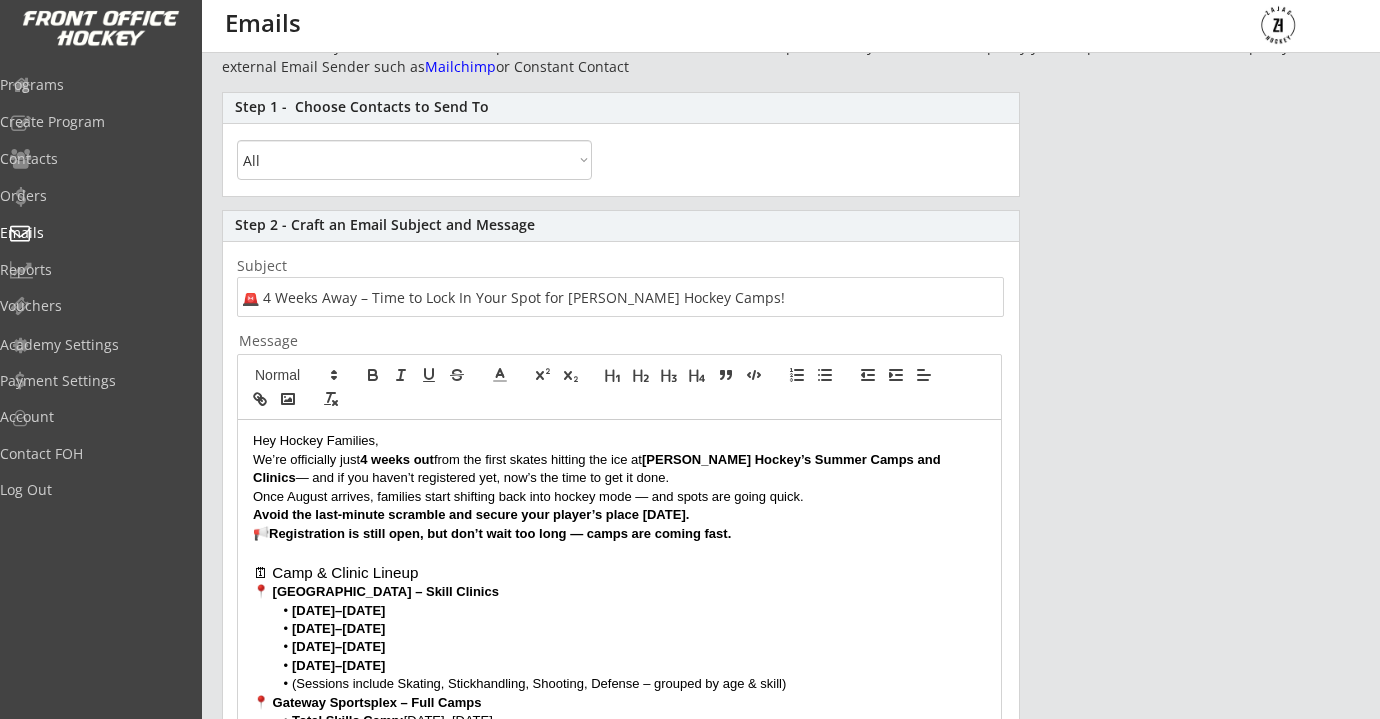 click on "📢  Registration is still open, but don’t wait too long — camps are coming fast." at bounding box center (619, 534) 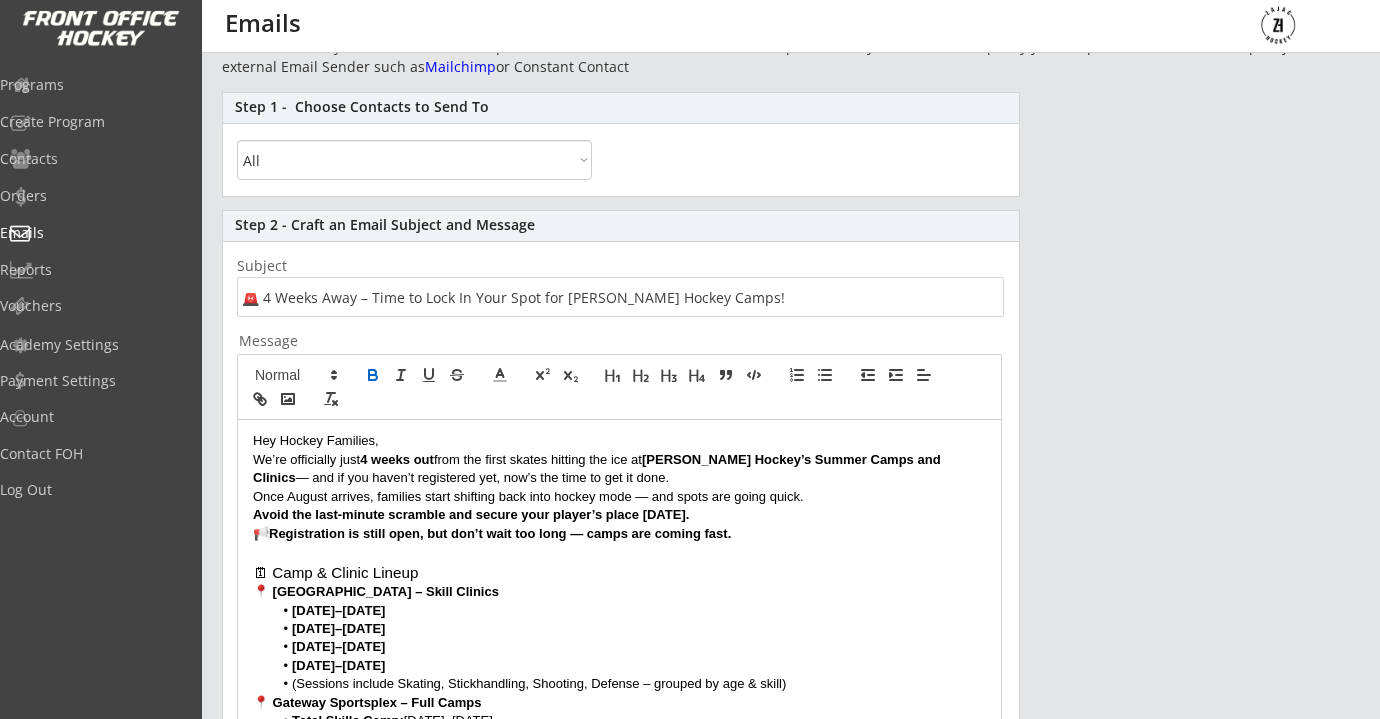 click on "Avoid the last-minute scramble and secure your player’s place today." at bounding box center [619, 515] 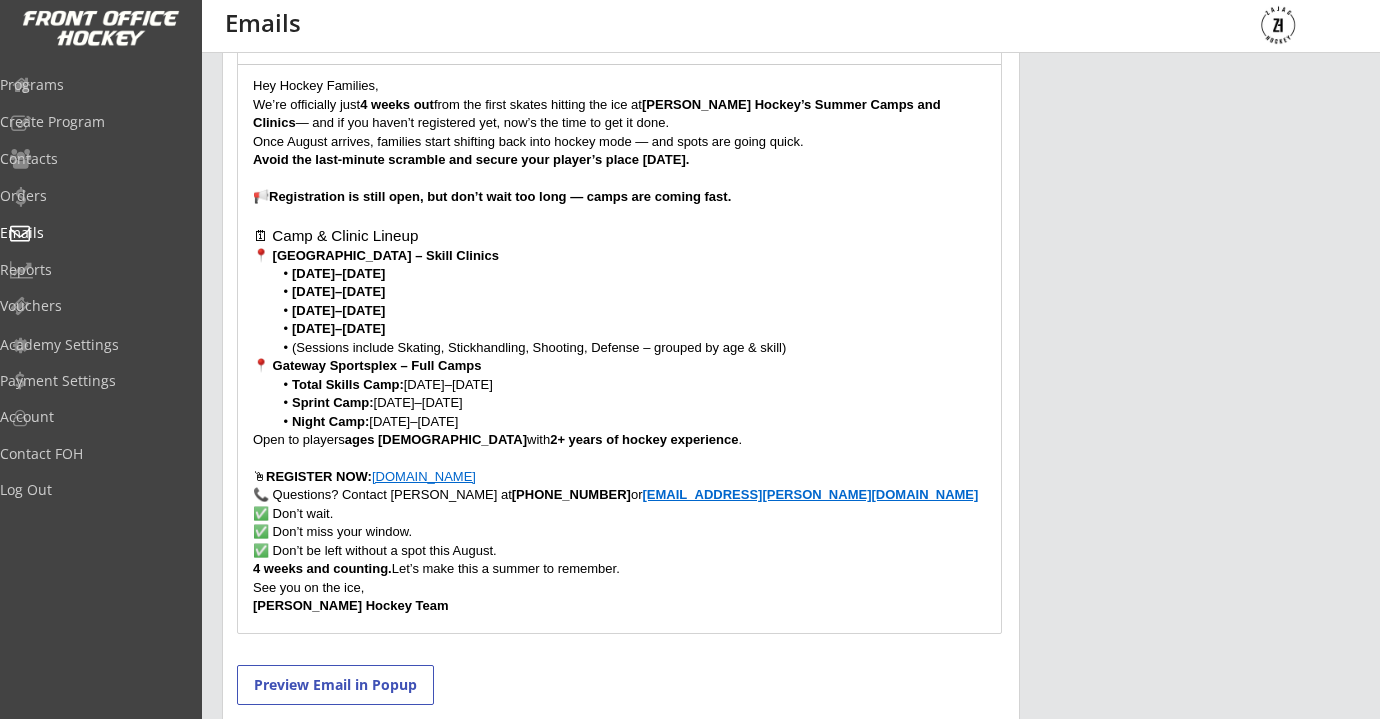 scroll, scrollTop: 506, scrollLeft: 0, axis: vertical 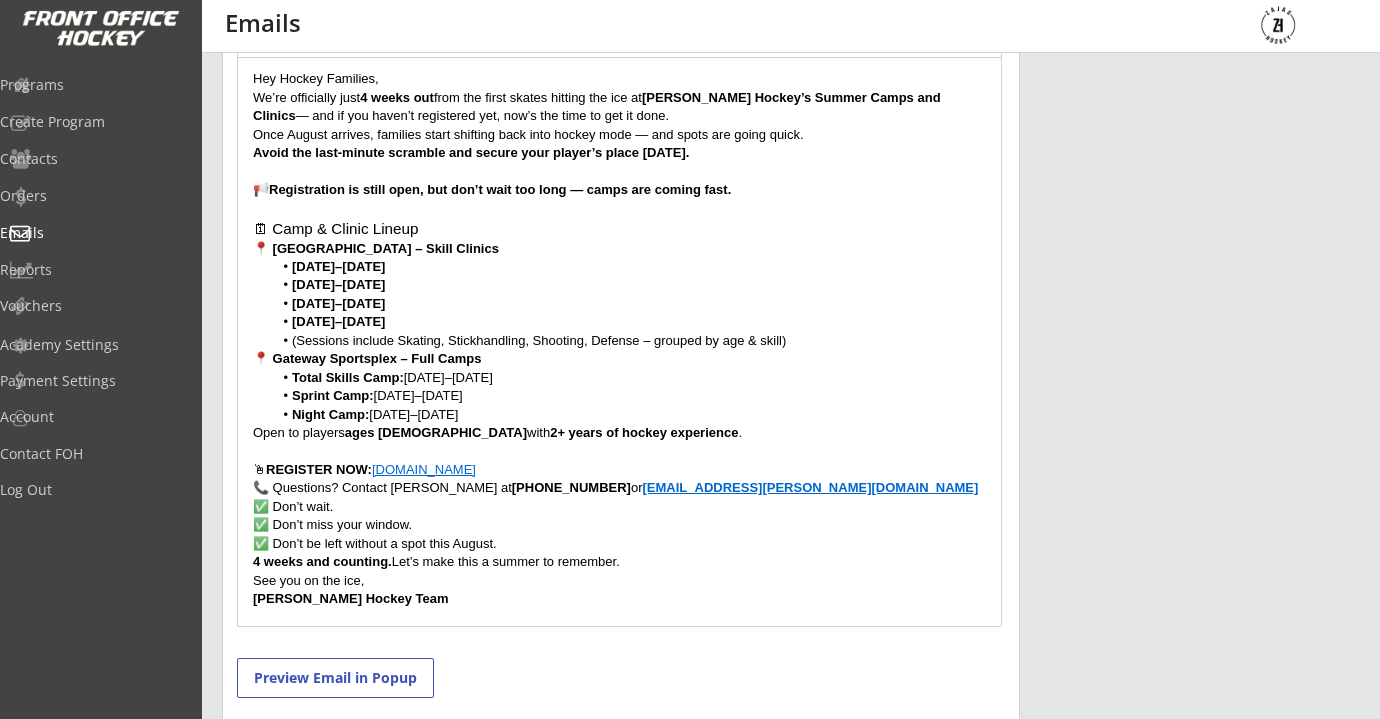 drag, startPoint x: 624, startPoint y: 565, endPoint x: 388, endPoint y: 561, distance: 236.03389 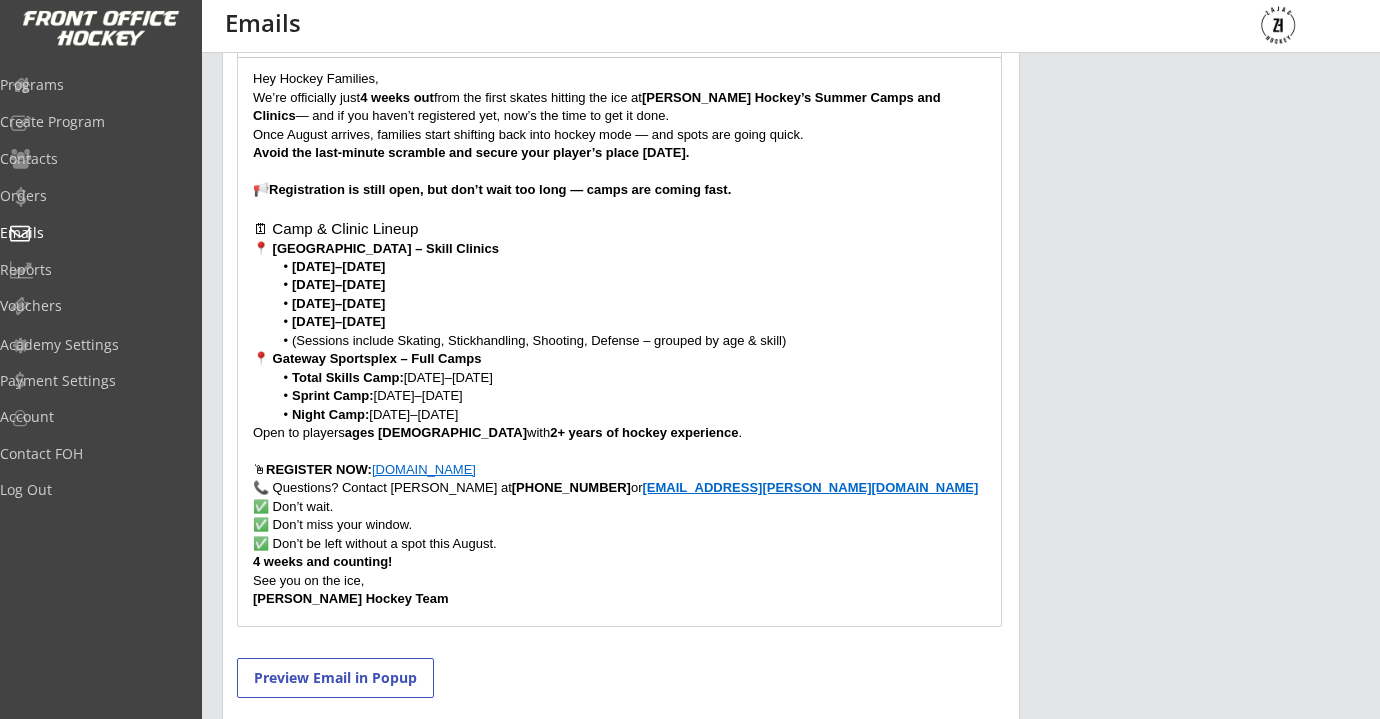 scroll, scrollTop: 715, scrollLeft: 0, axis: vertical 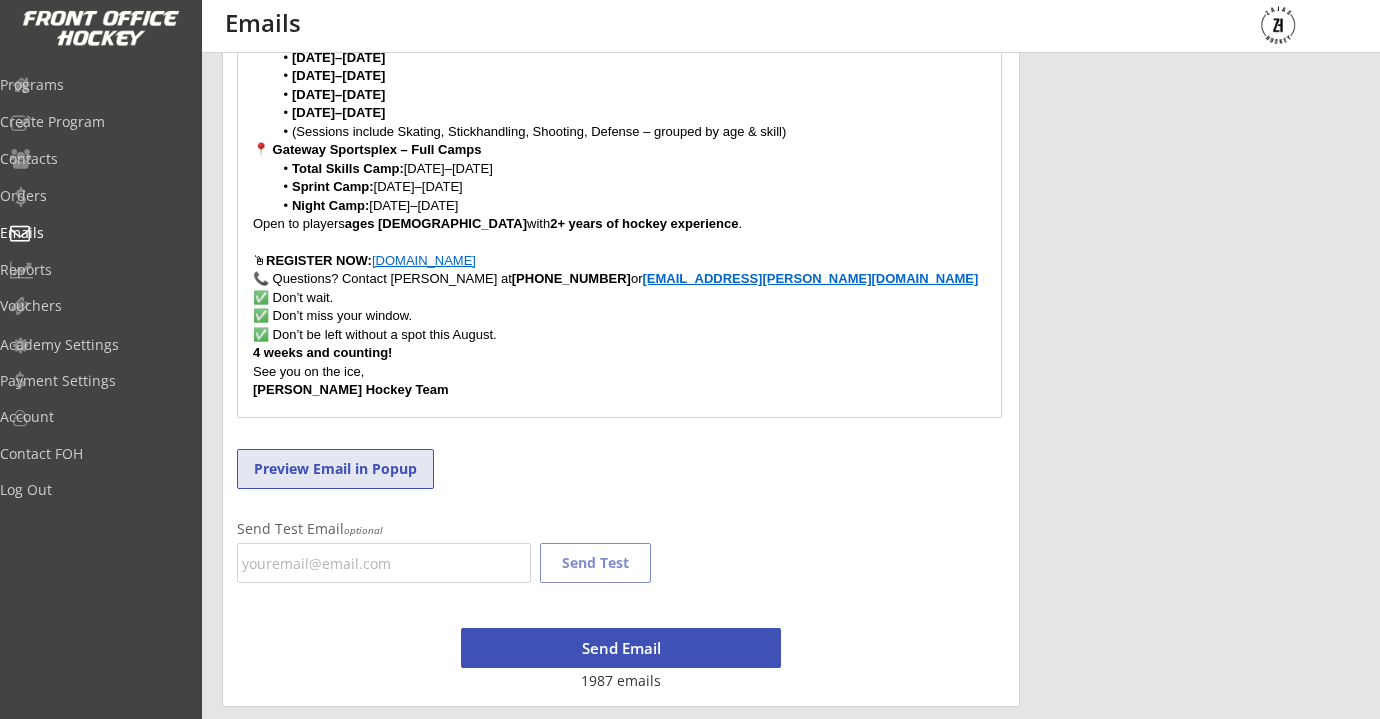 click on "Preview Email in Popup" at bounding box center [335, 469] 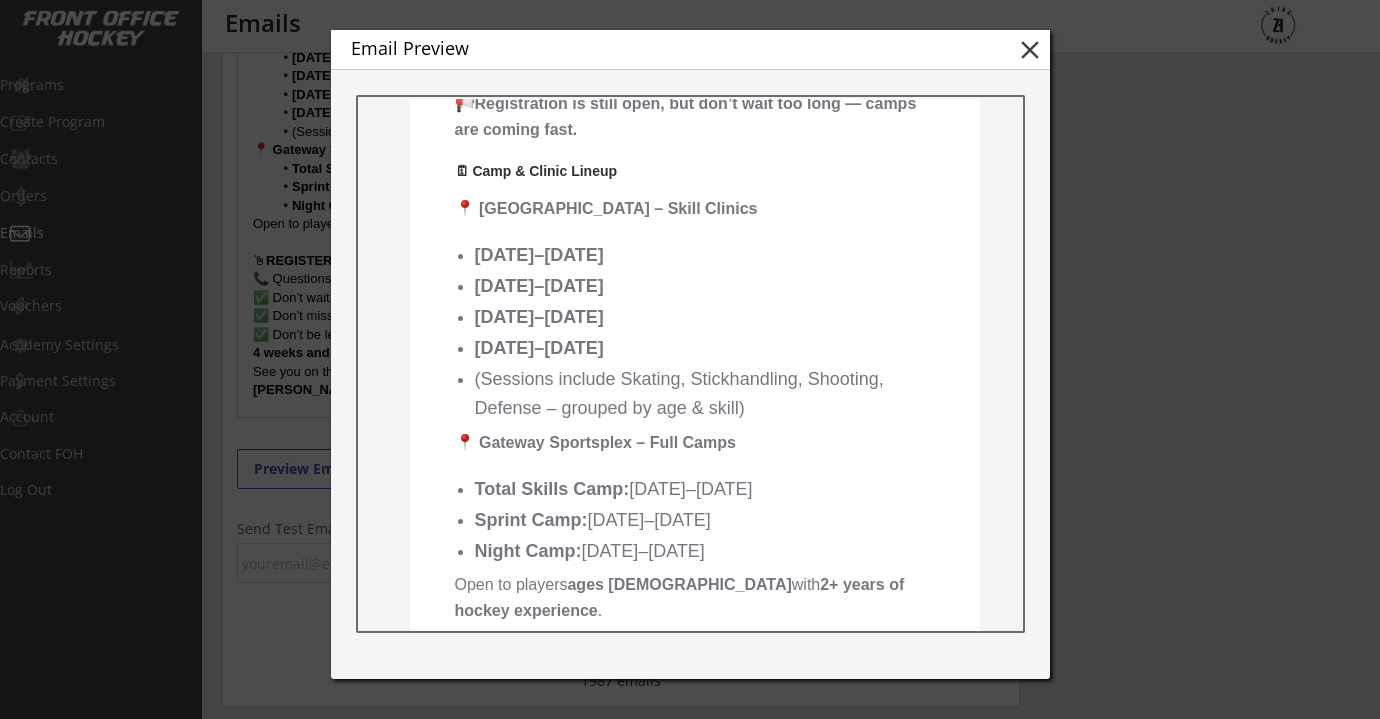 scroll, scrollTop: 602, scrollLeft: 0, axis: vertical 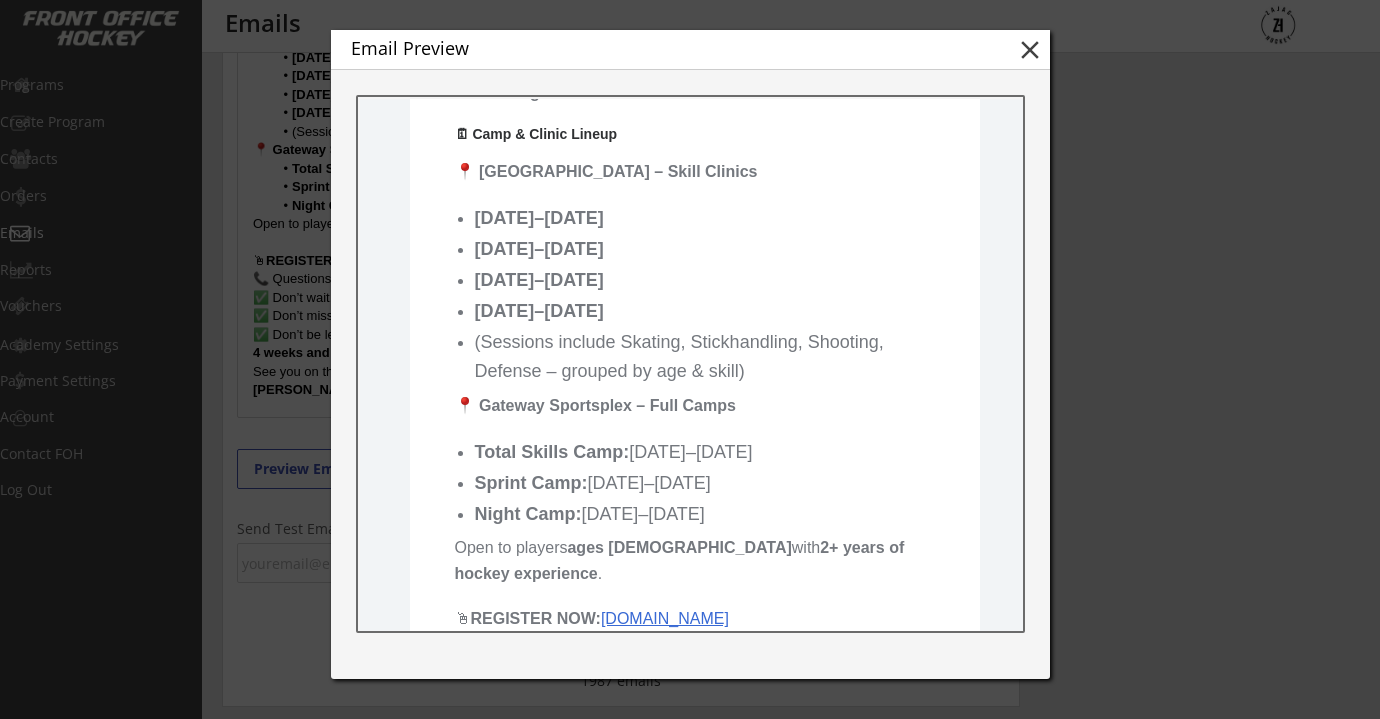 click on "close" at bounding box center (1030, 50) 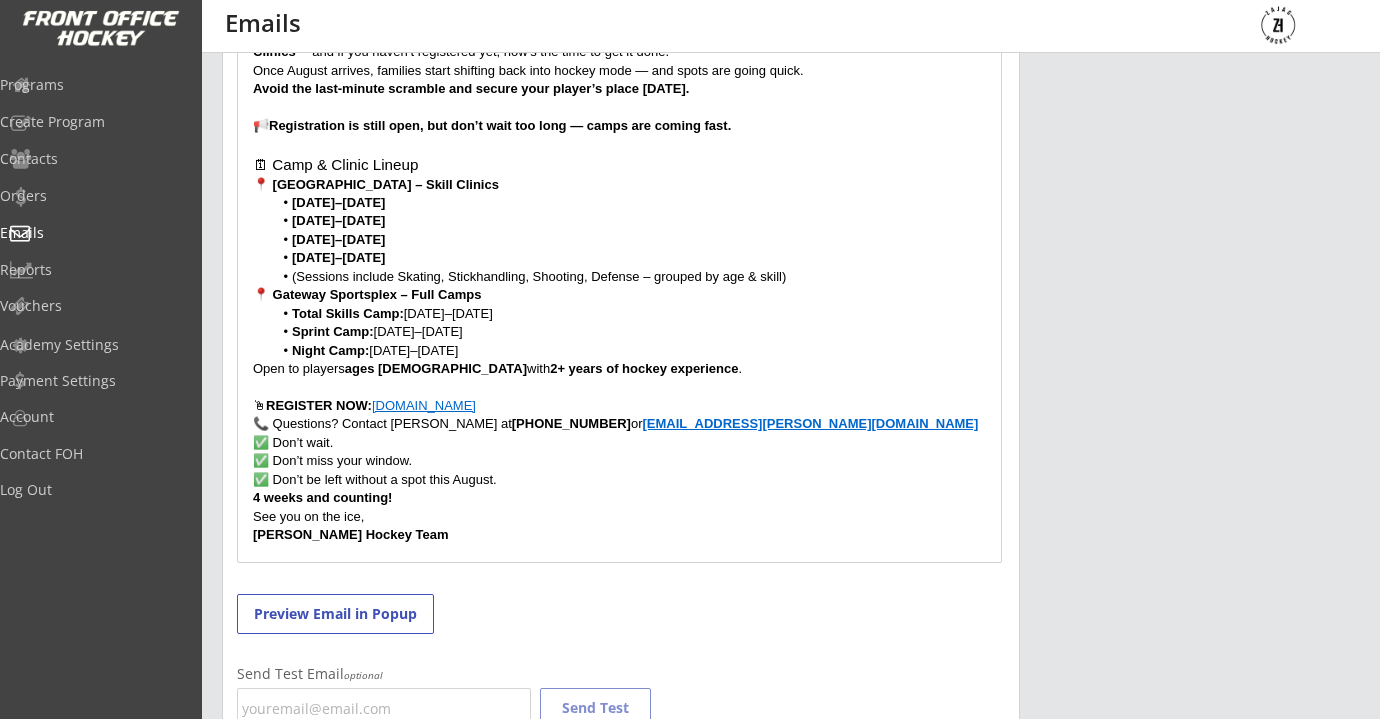 scroll, scrollTop: 568, scrollLeft: 0, axis: vertical 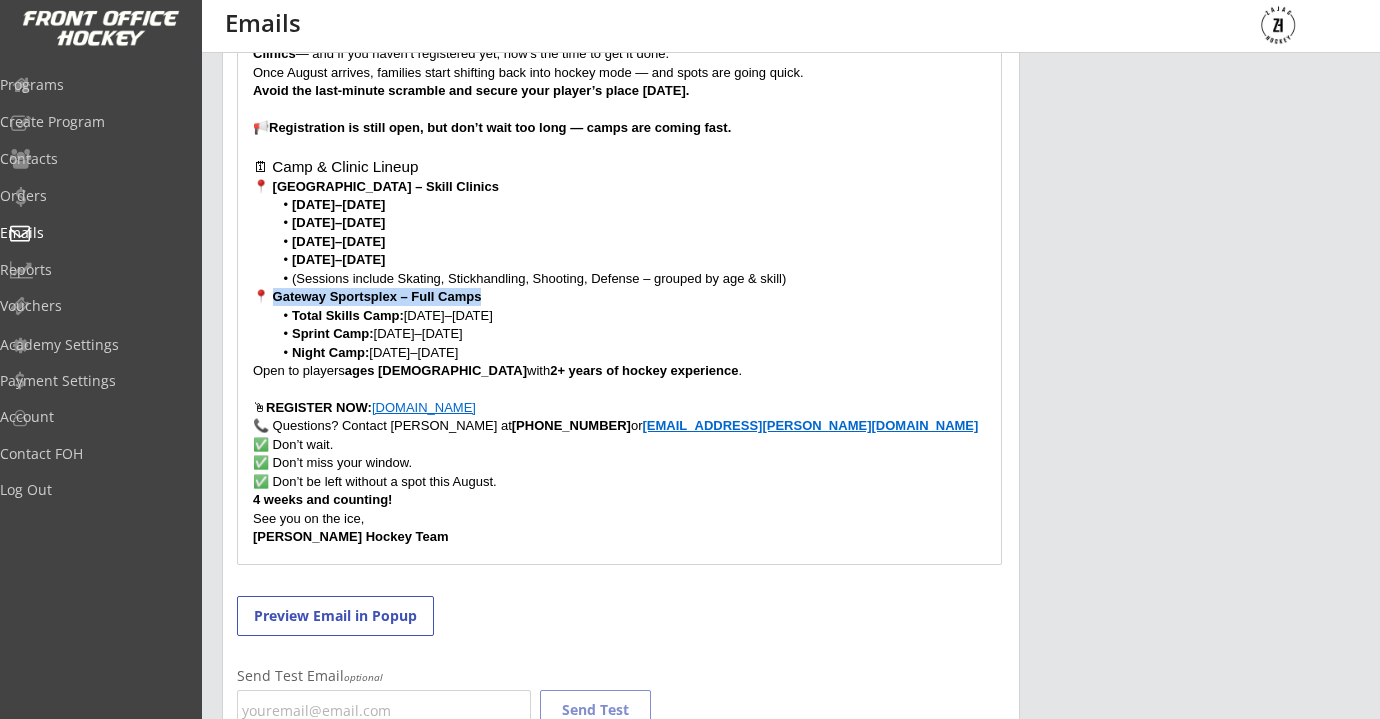 drag, startPoint x: 493, startPoint y: 298, endPoint x: 269, endPoint y: 300, distance: 224.00893 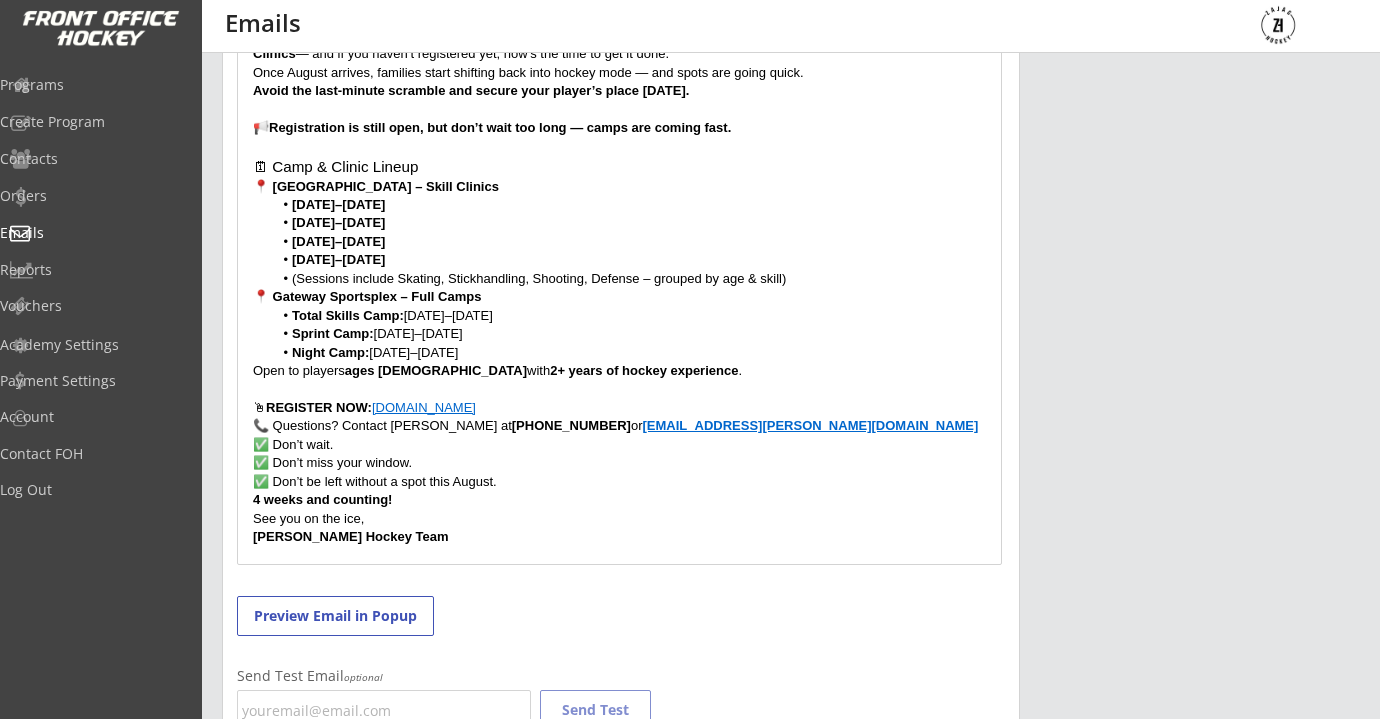 click on "🗓 Camp & Clinic Lineup" at bounding box center (619, 167) 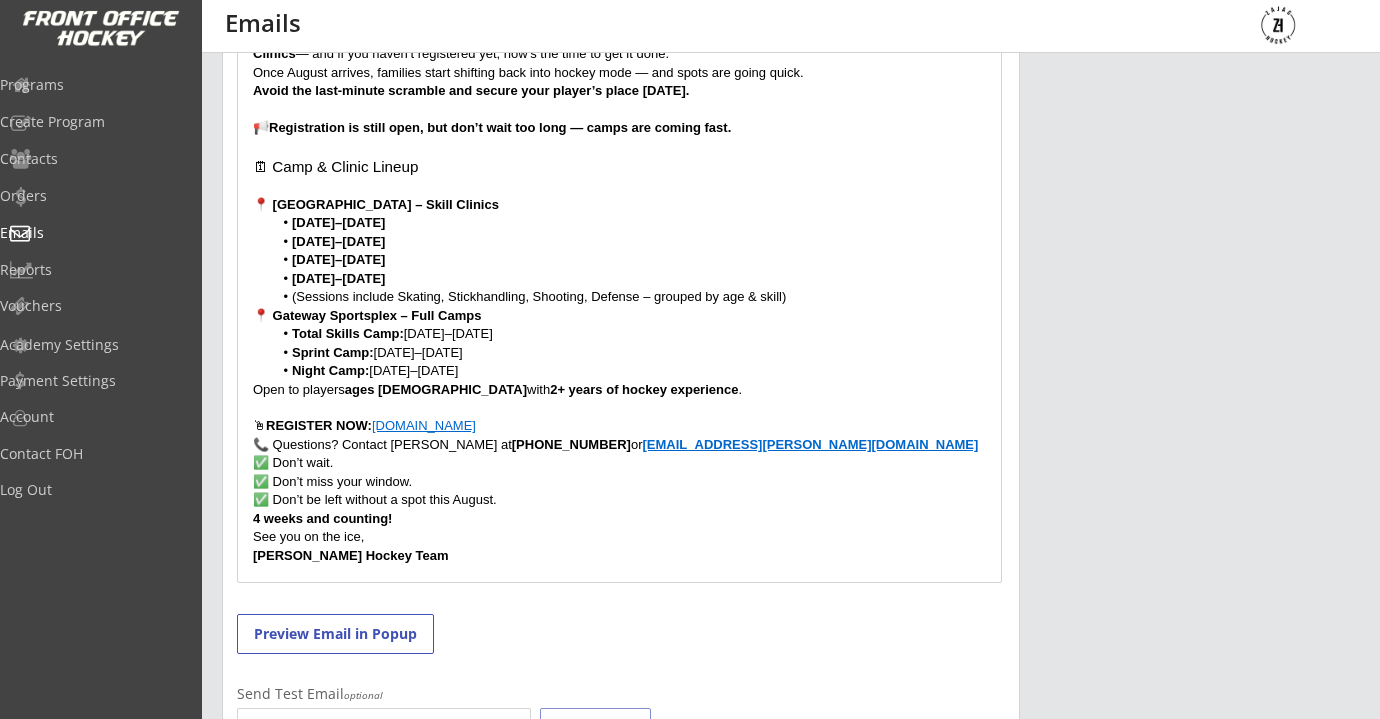 click on "(Sessions include Skating, Stickhandling, Shooting, Defense – grouped by age & skill)" at bounding box center (630, 297) 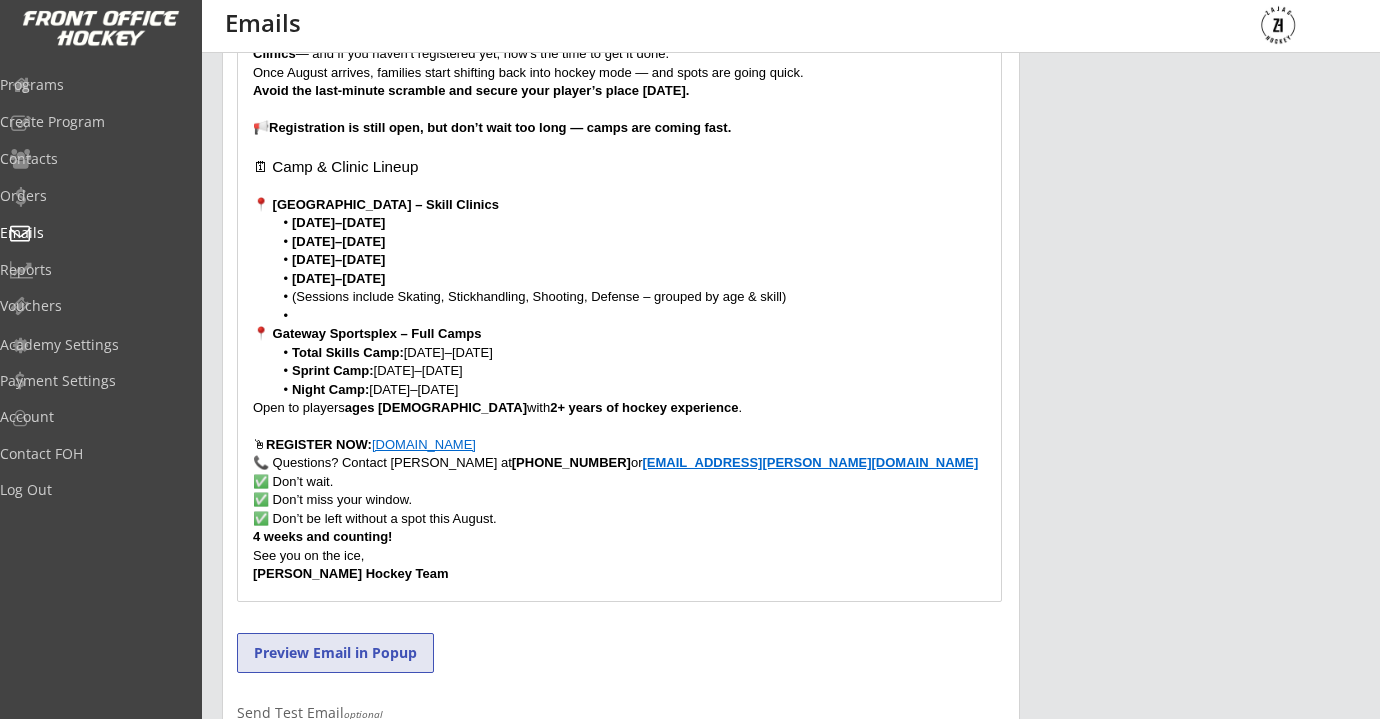 click on "Preview Email in Popup" at bounding box center [335, 653] 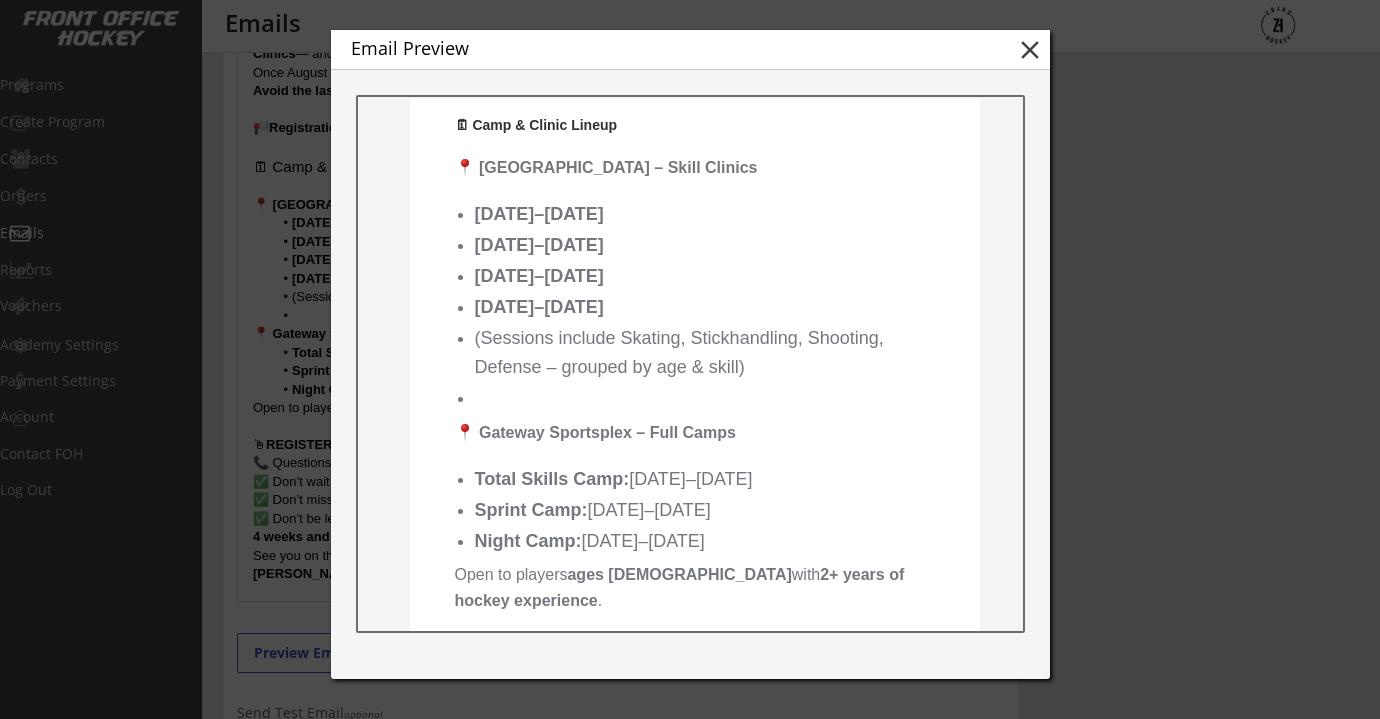 scroll, scrollTop: 613, scrollLeft: 0, axis: vertical 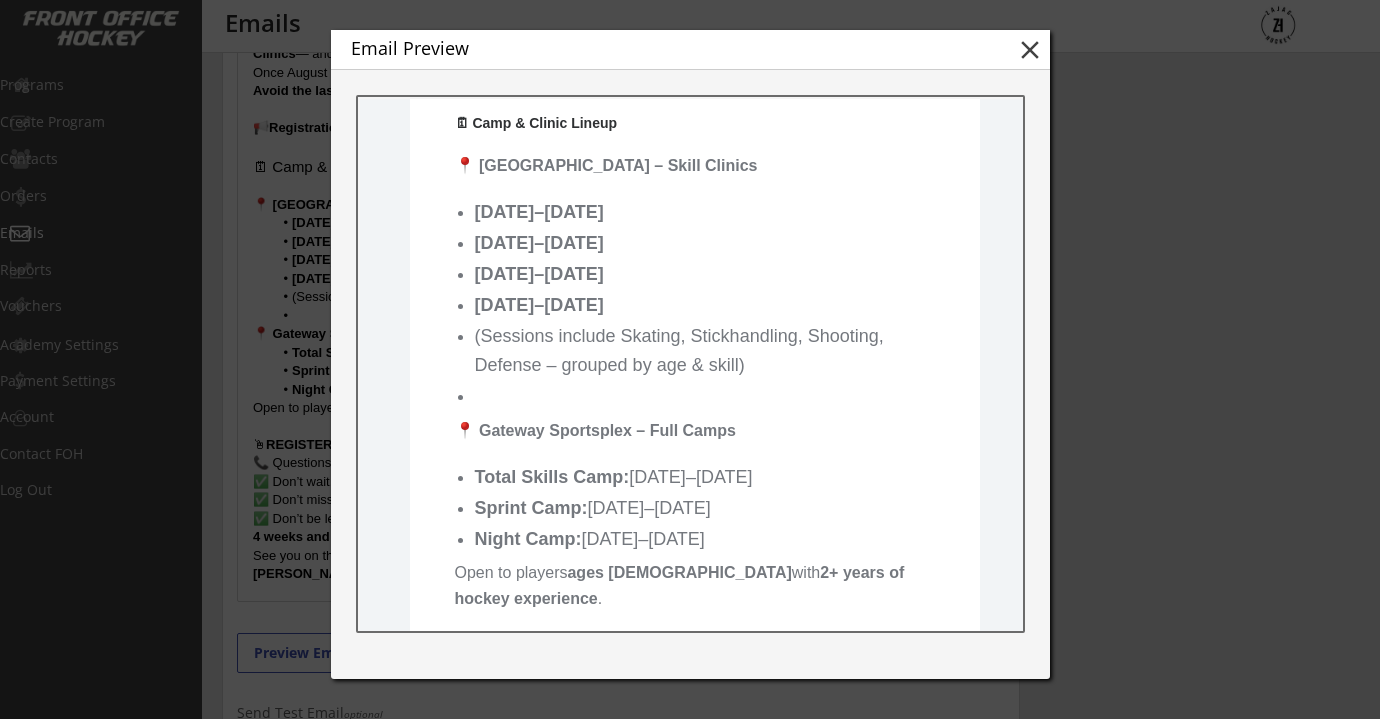 click on "close" at bounding box center (1030, 50) 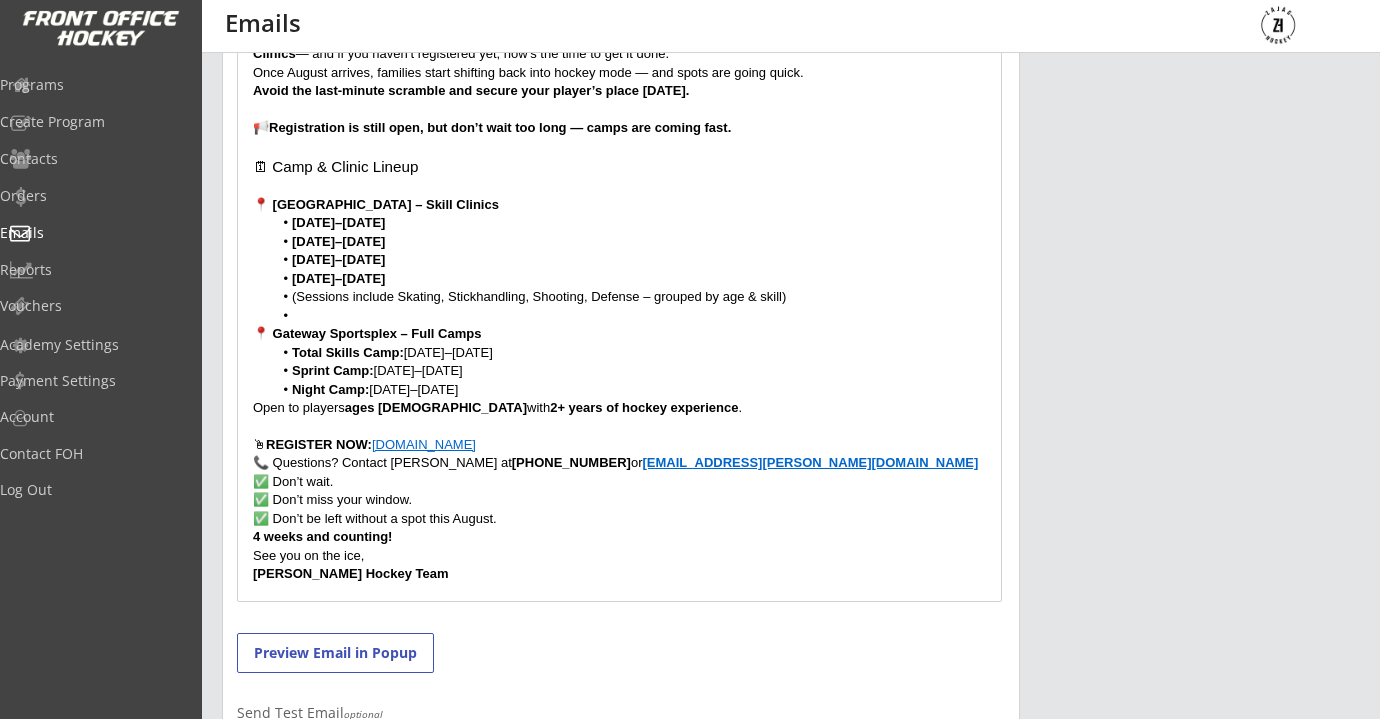 scroll, scrollTop: 0, scrollLeft: 0, axis: both 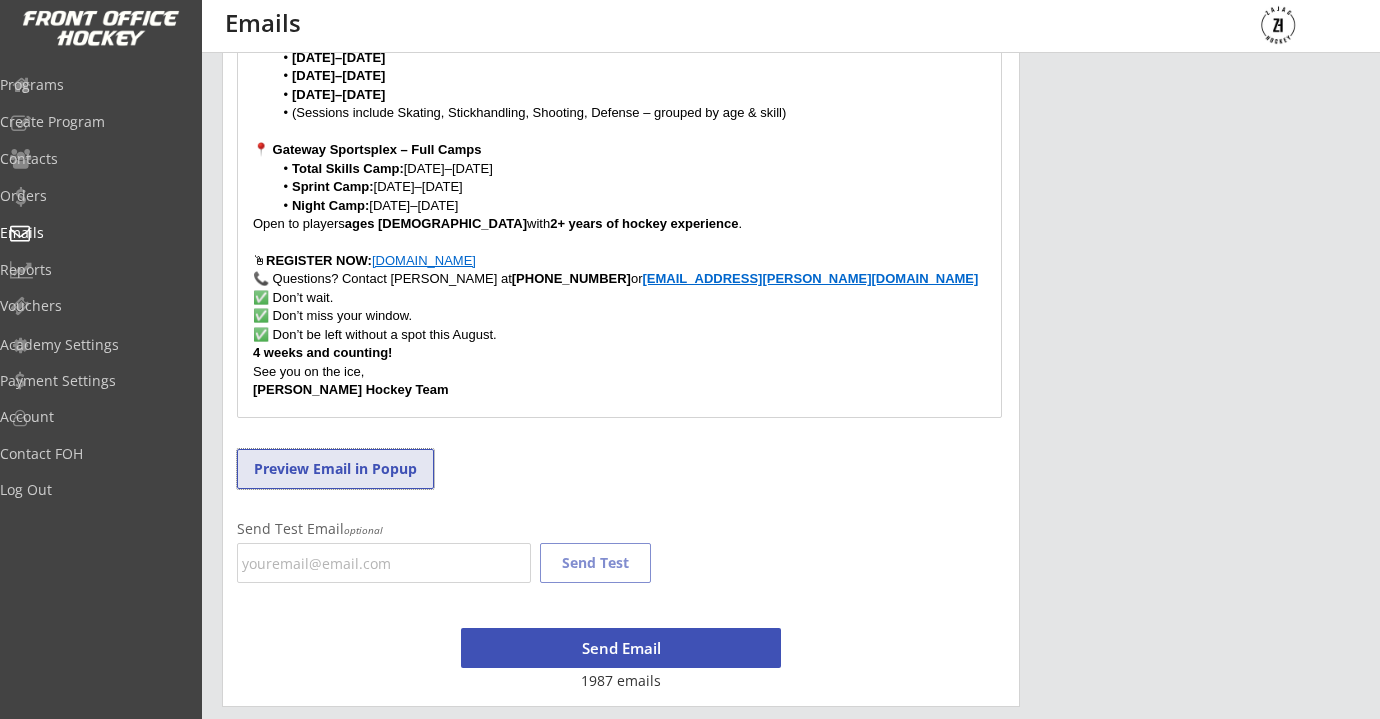 click on "Preview Email in Popup" at bounding box center [335, 469] 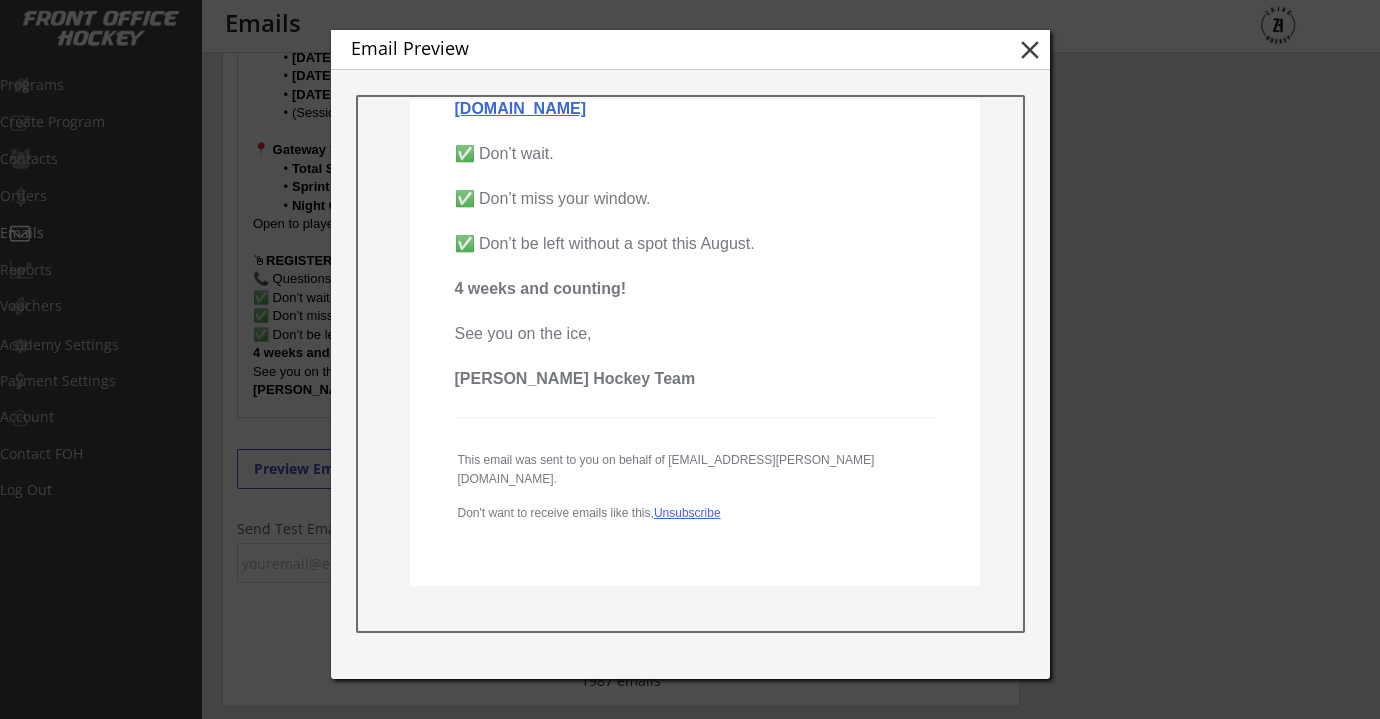 scroll, scrollTop: 1406, scrollLeft: 0, axis: vertical 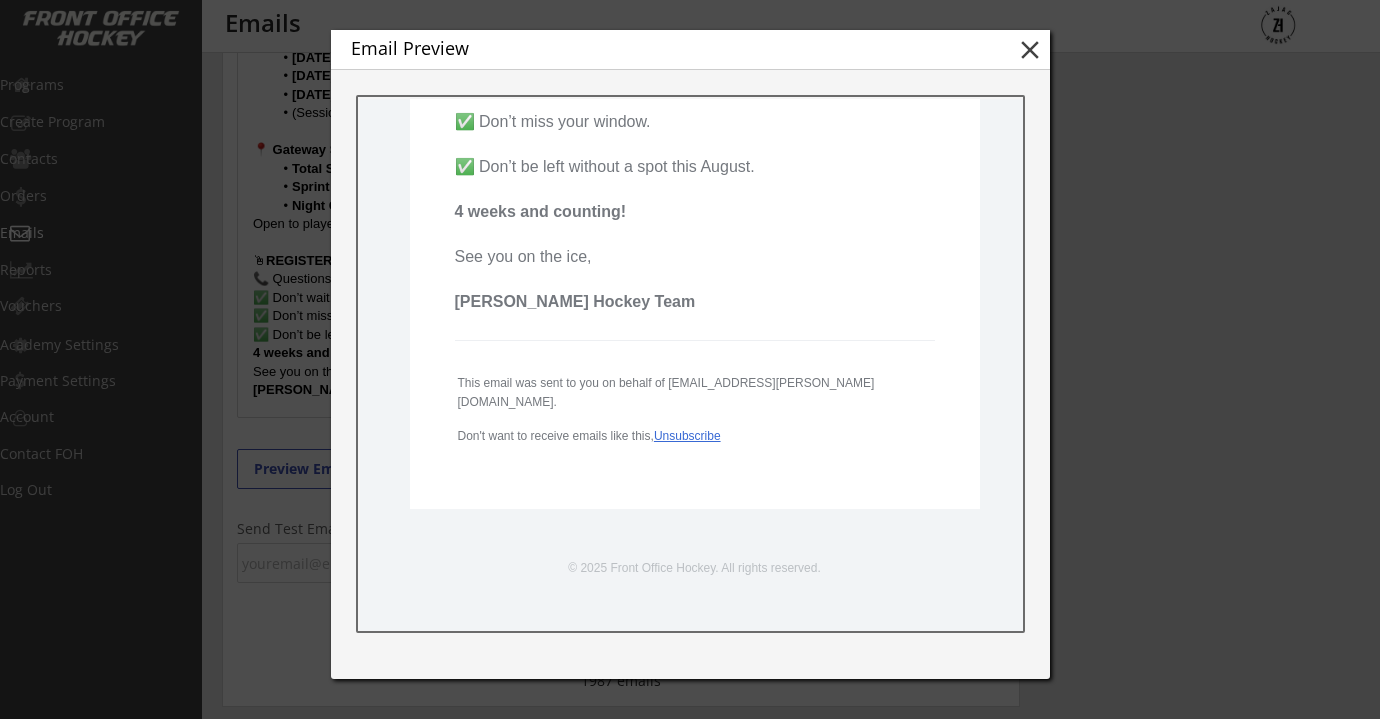 click on "close" at bounding box center [1030, 50] 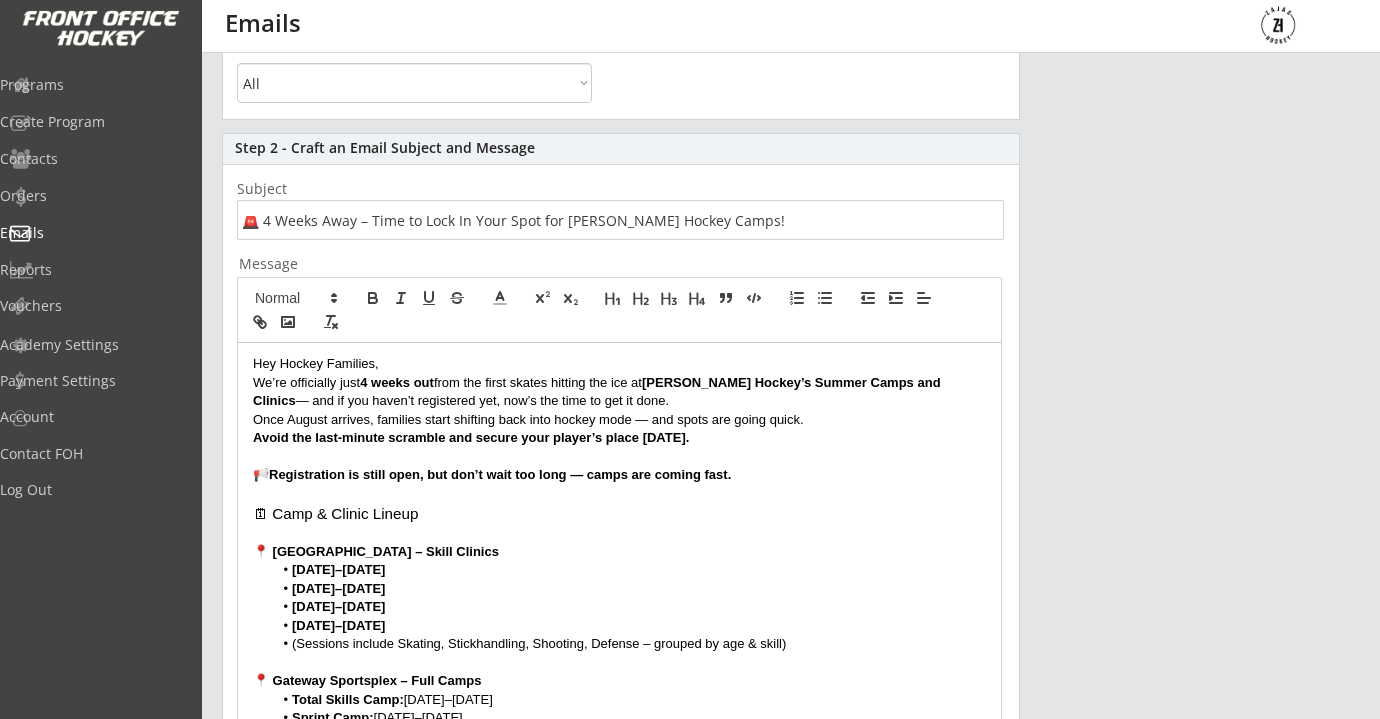 scroll, scrollTop: 752, scrollLeft: 0, axis: vertical 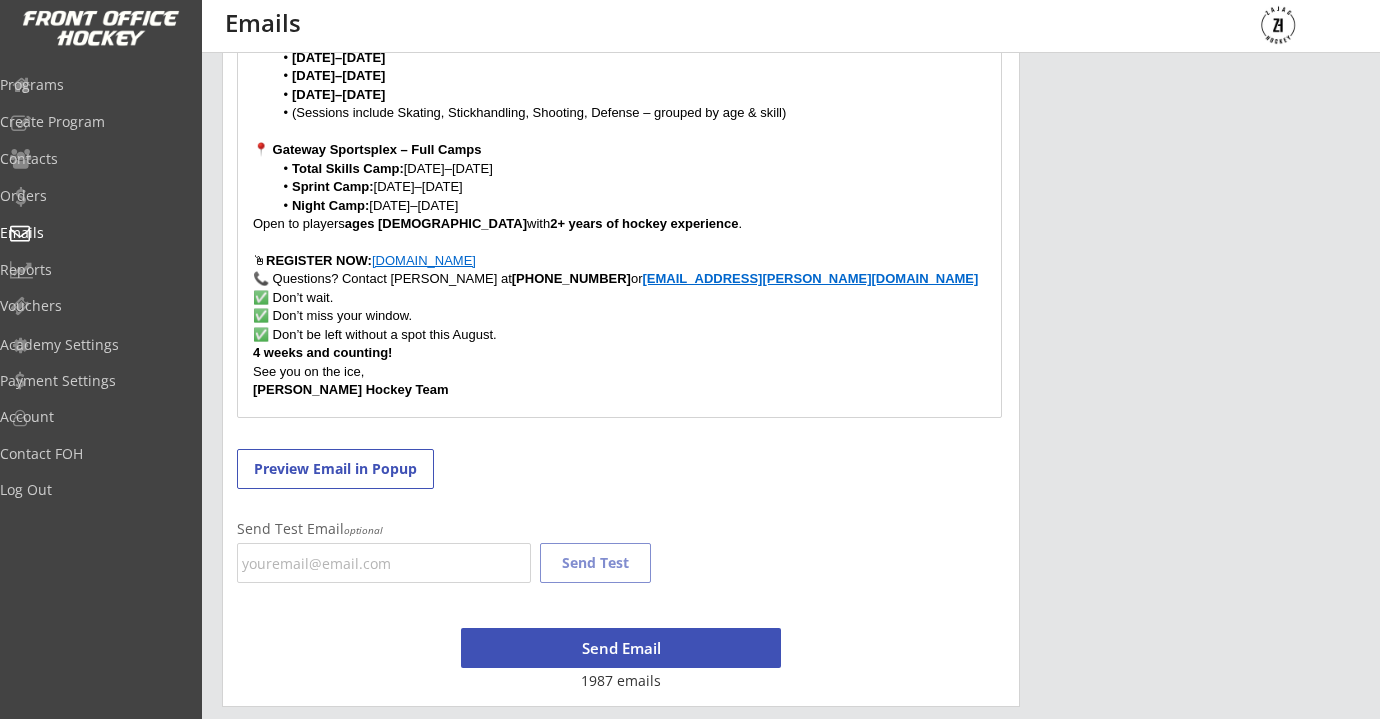 click on "www.zajachockey.com" at bounding box center (424, 260) 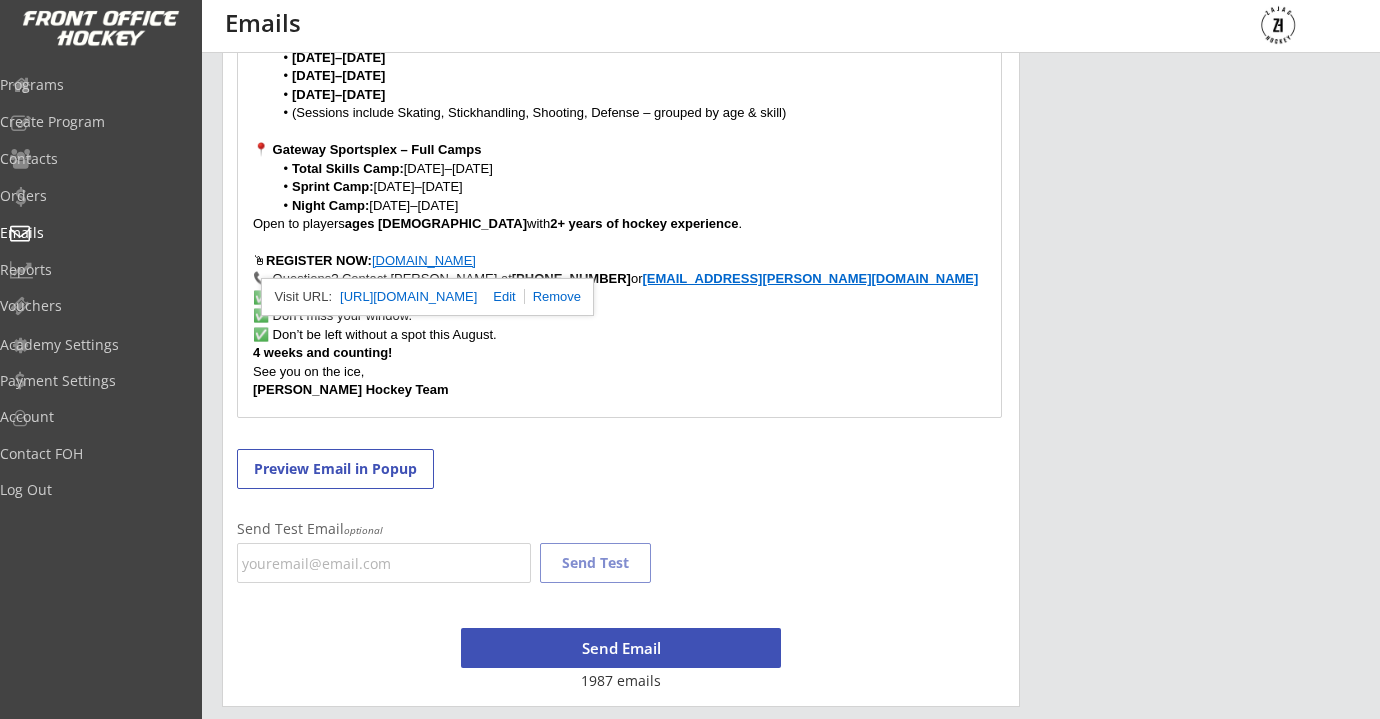 click at bounding box center [500, 296] 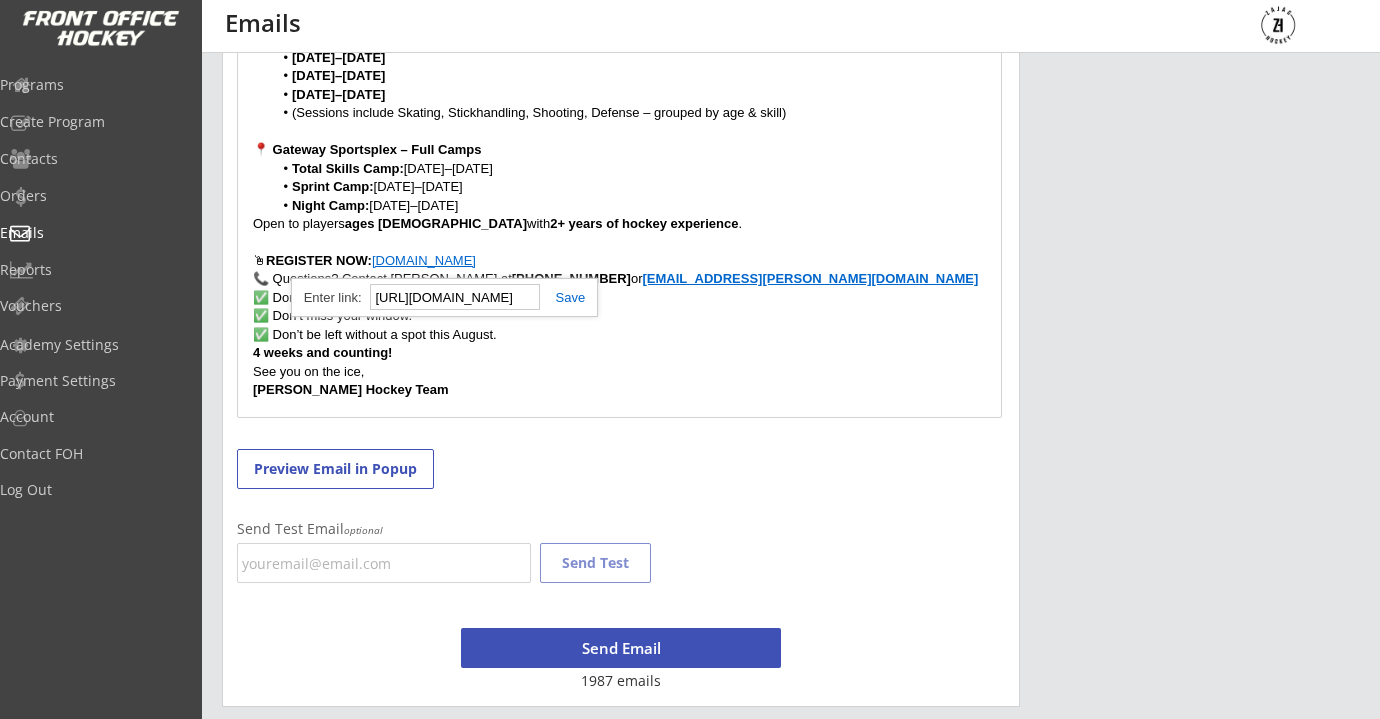 paste on "s://frontofficehockey.com/program-lookup/1519784357016x230305783398006800" 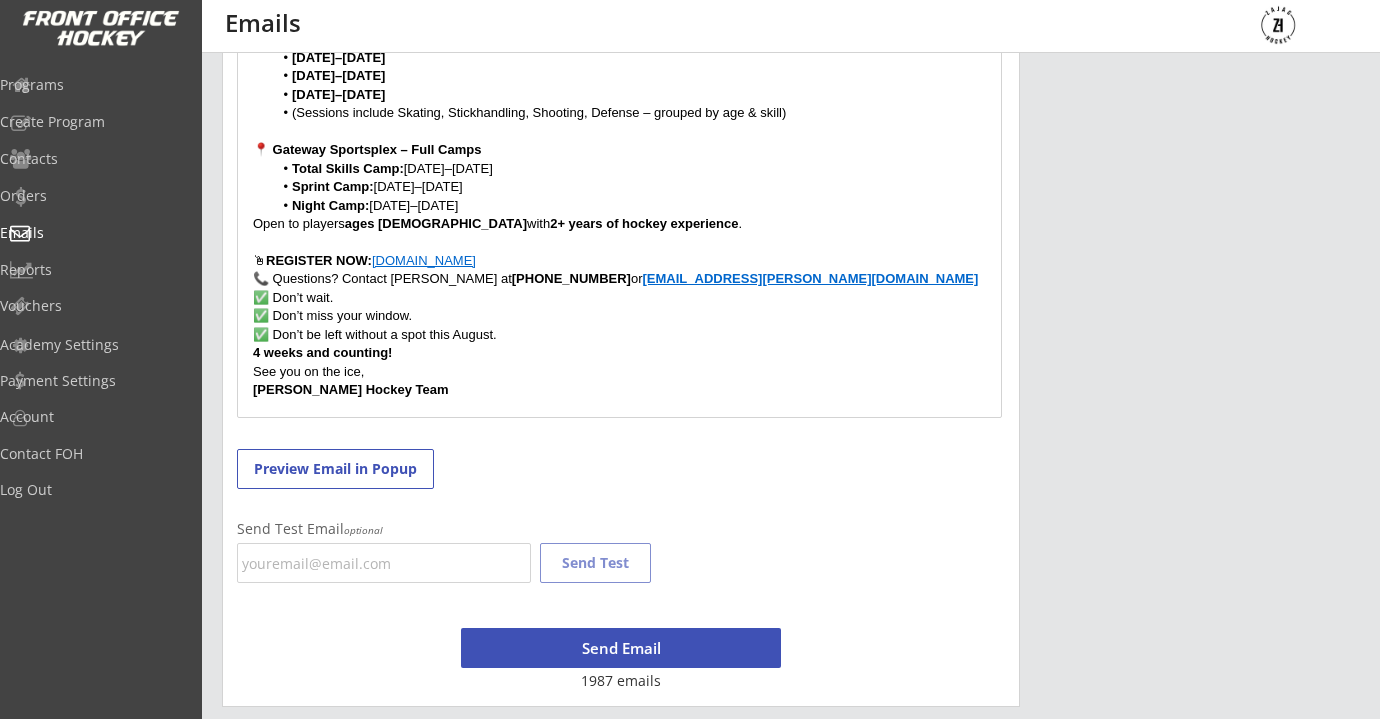 click on "www.zajachockey.com" at bounding box center [424, 260] 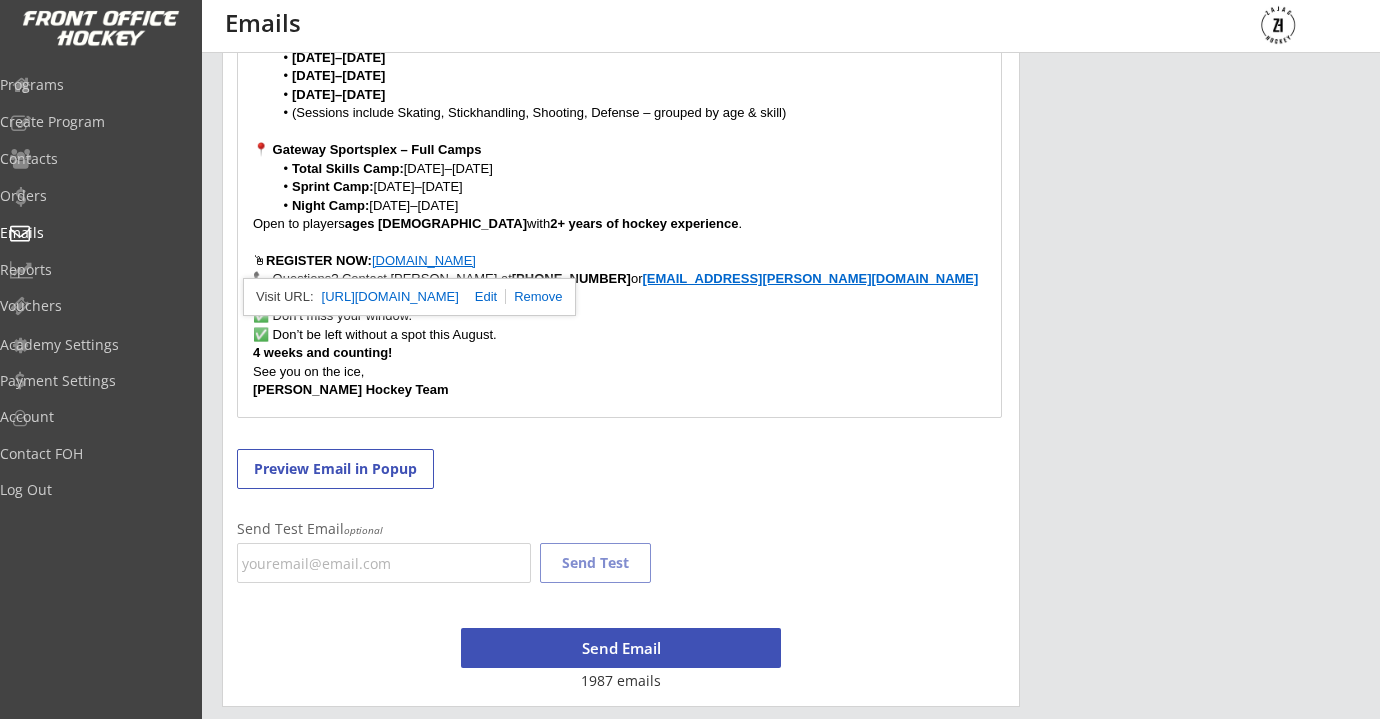 scroll, scrollTop: 0, scrollLeft: 0, axis: both 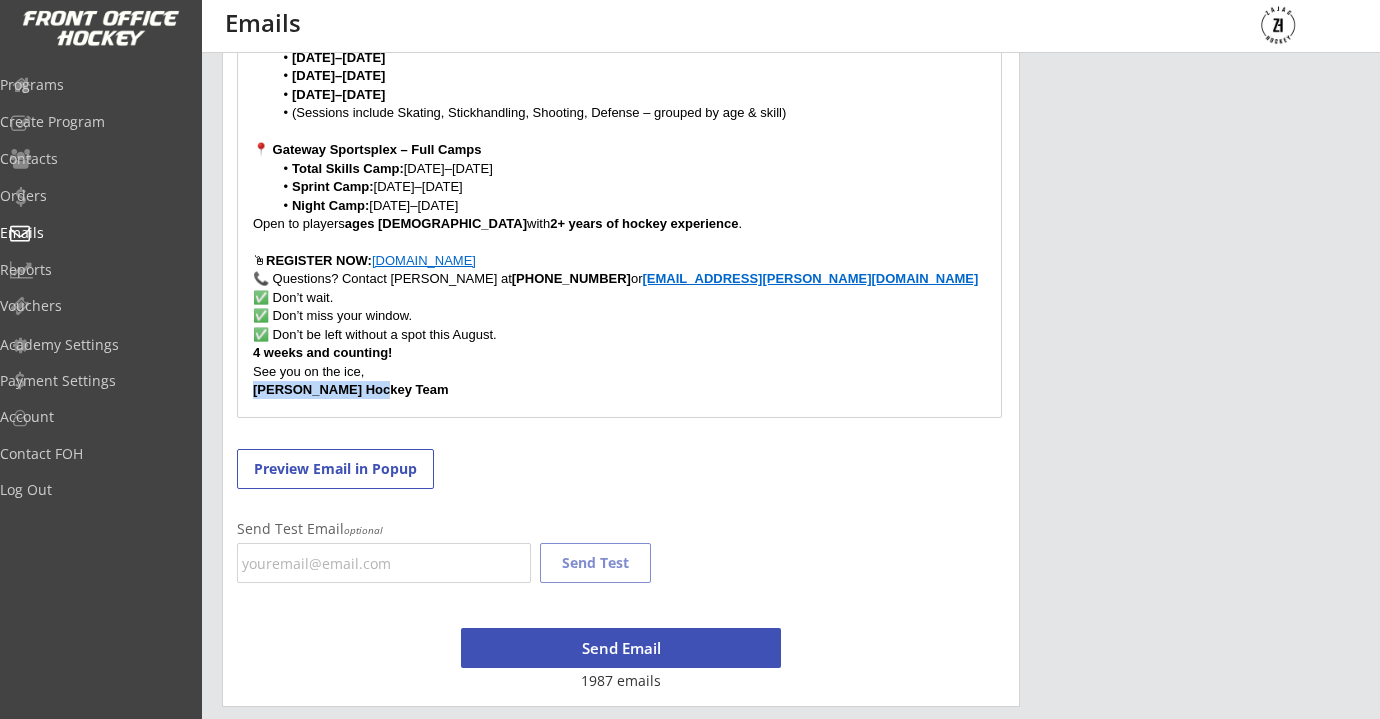 drag, startPoint x: 380, startPoint y: 393, endPoint x: 220, endPoint y: 393, distance: 160 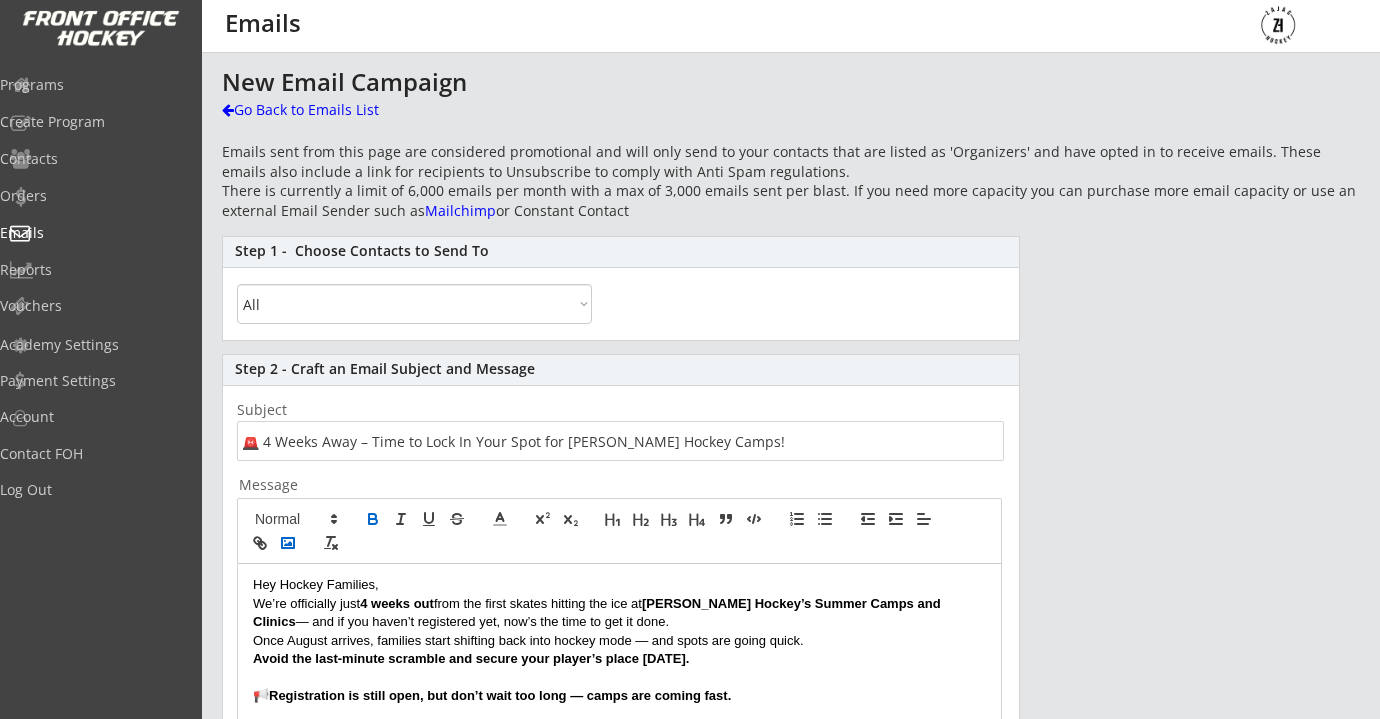 scroll, scrollTop: 38, scrollLeft: 0, axis: vertical 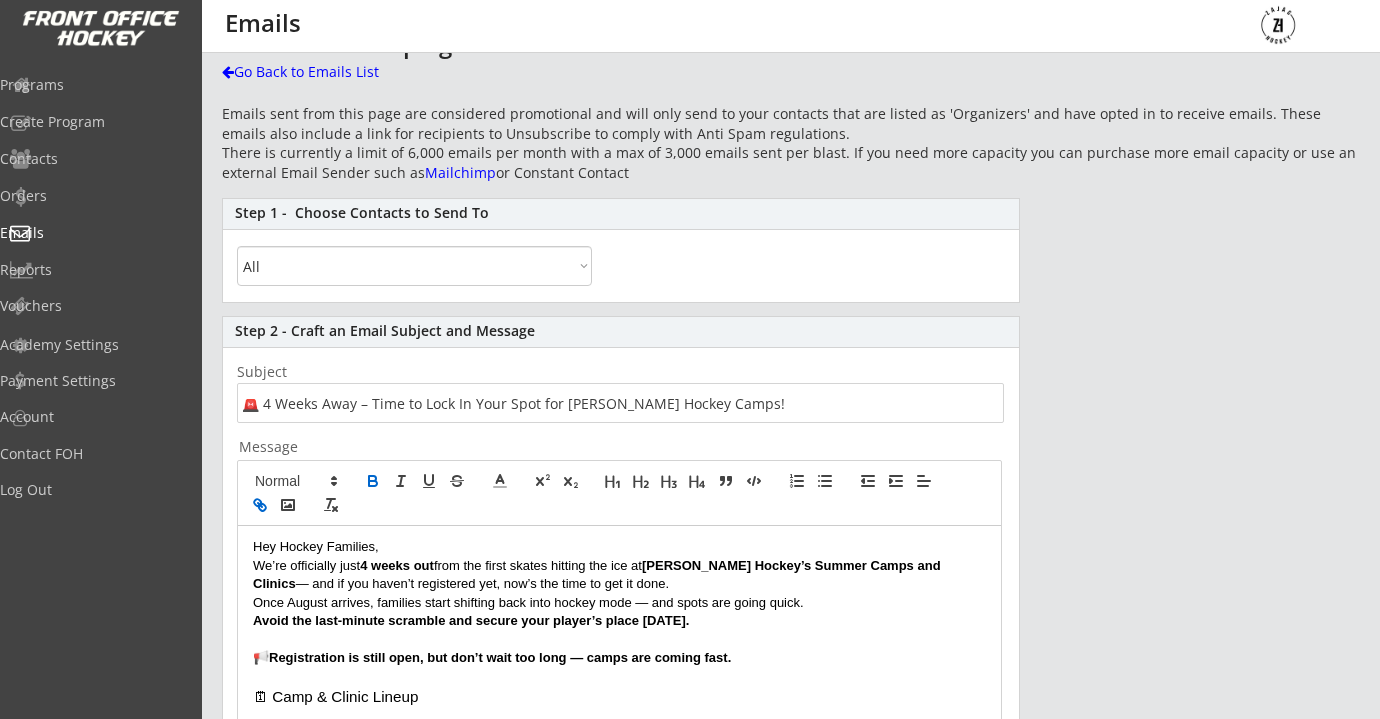 click 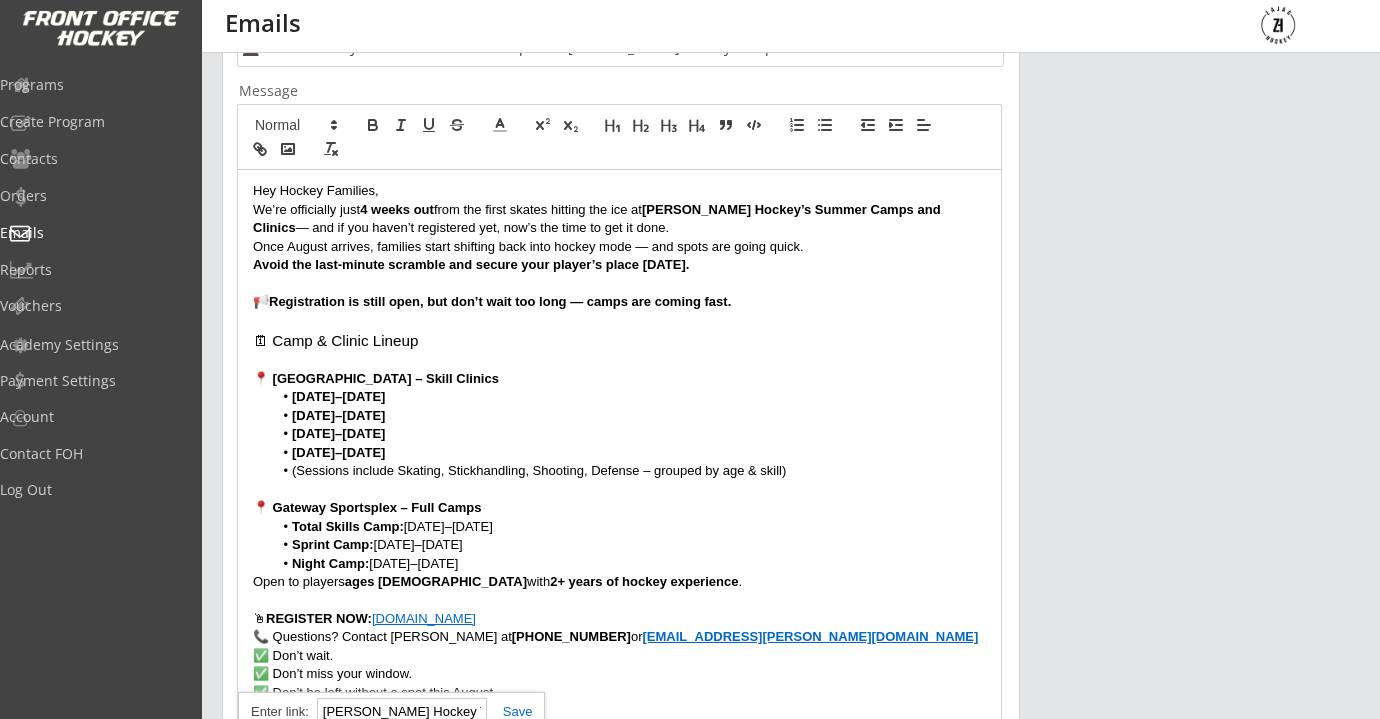 scroll, scrollTop: 740, scrollLeft: 0, axis: vertical 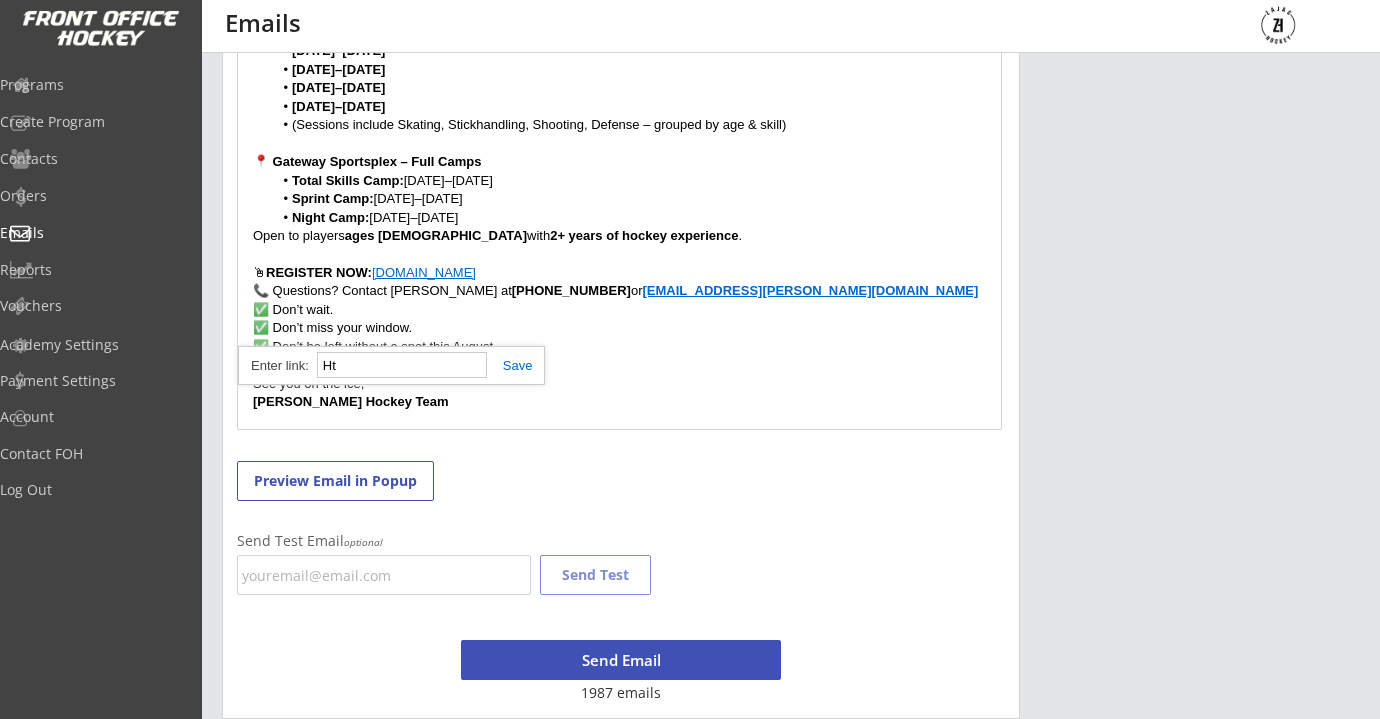 type on "H" 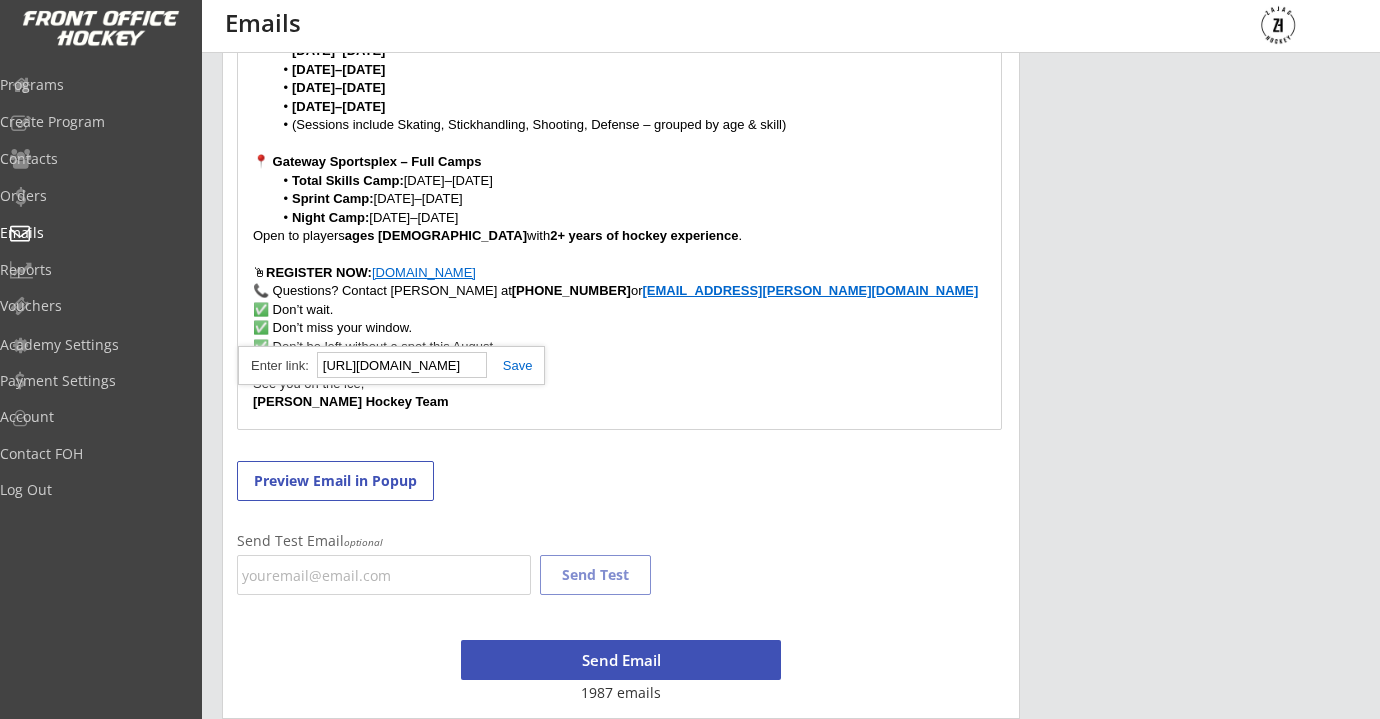 type on "http://www.zajachockey.com" 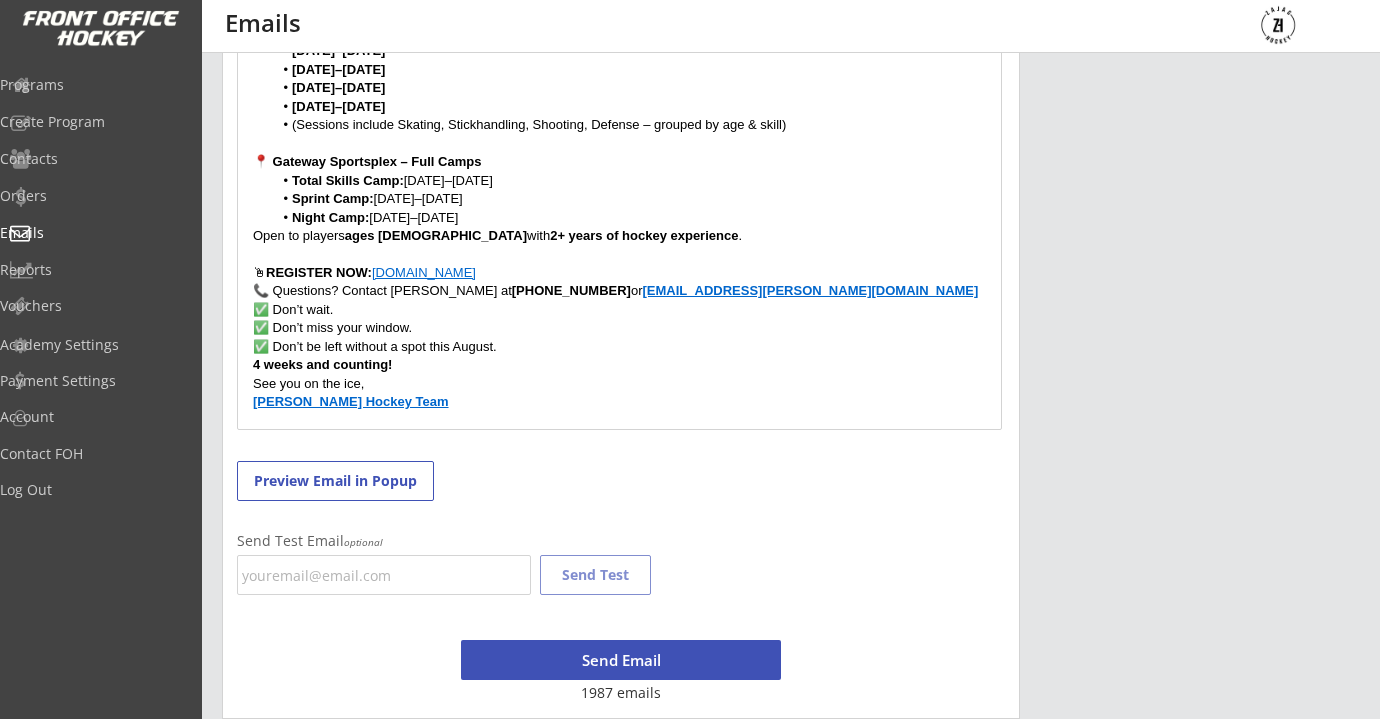 scroll, scrollTop: 226, scrollLeft: 0, axis: vertical 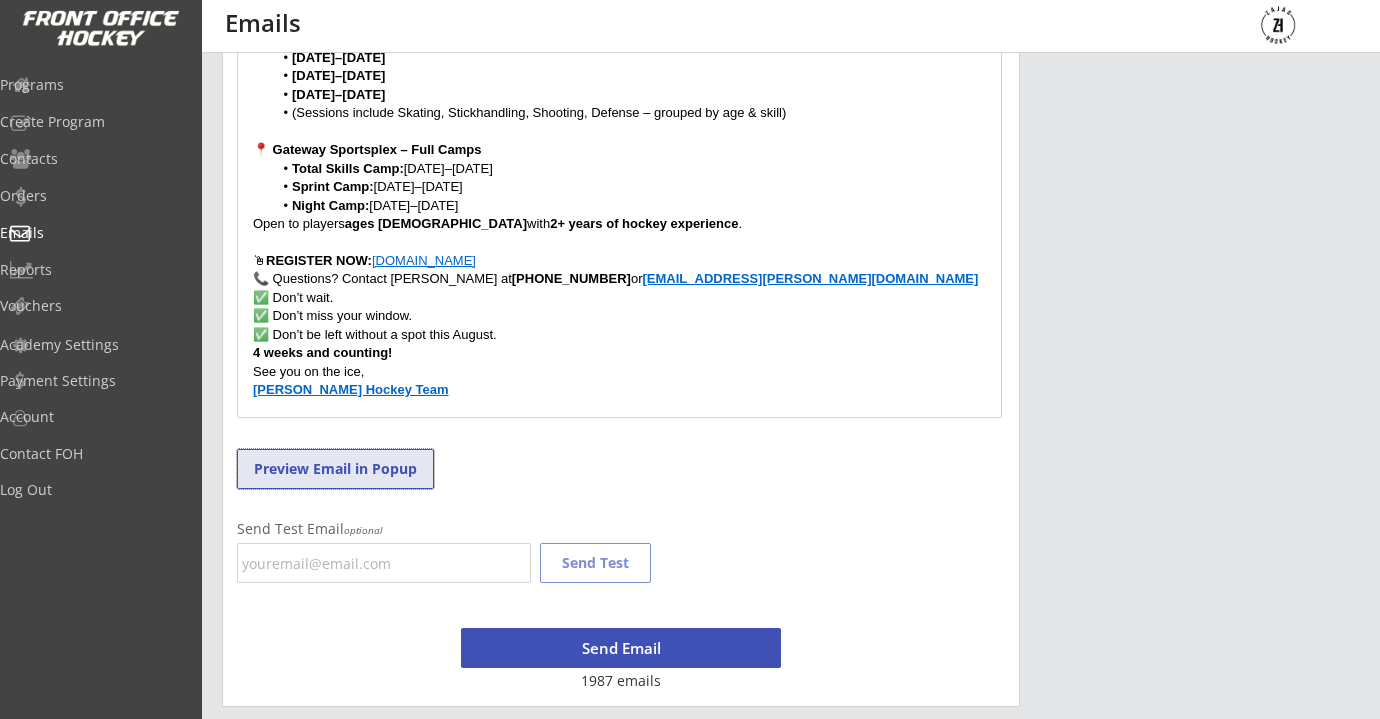 click on "Preview Email in Popup" at bounding box center [335, 469] 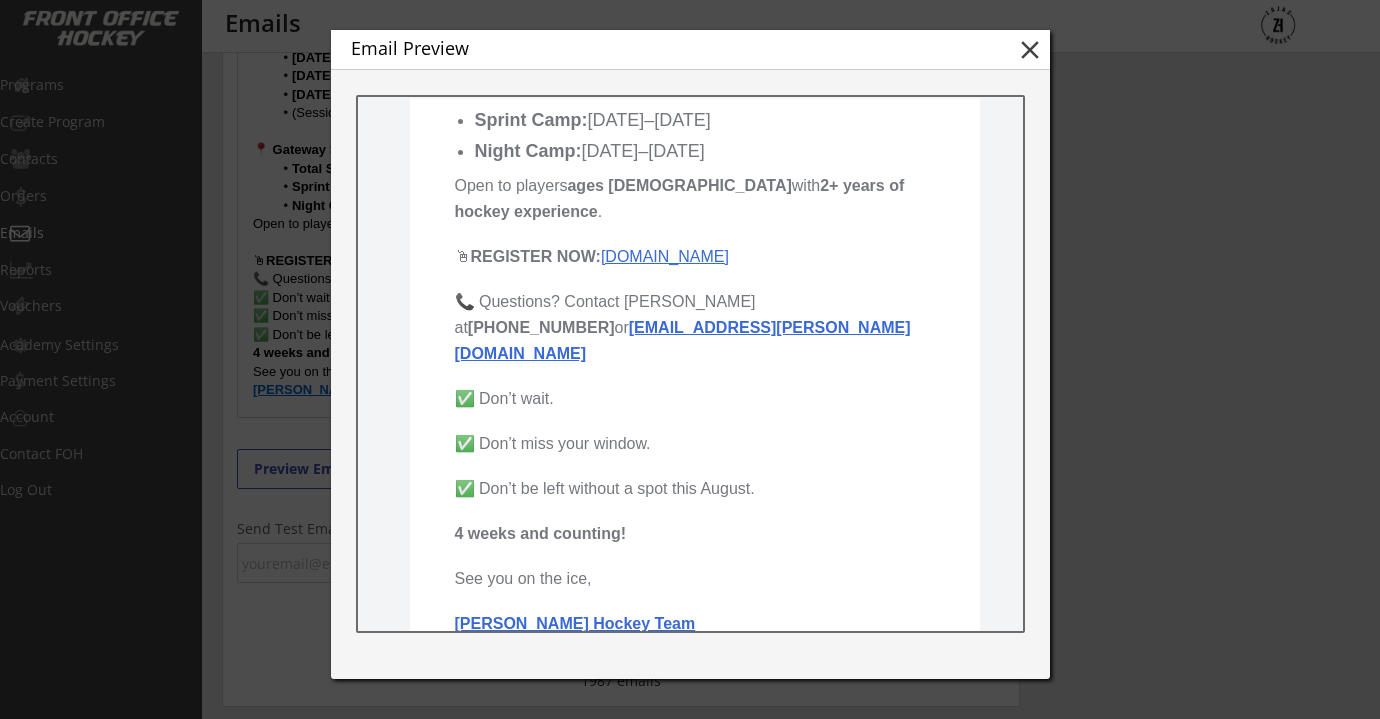 scroll, scrollTop: 1107, scrollLeft: 0, axis: vertical 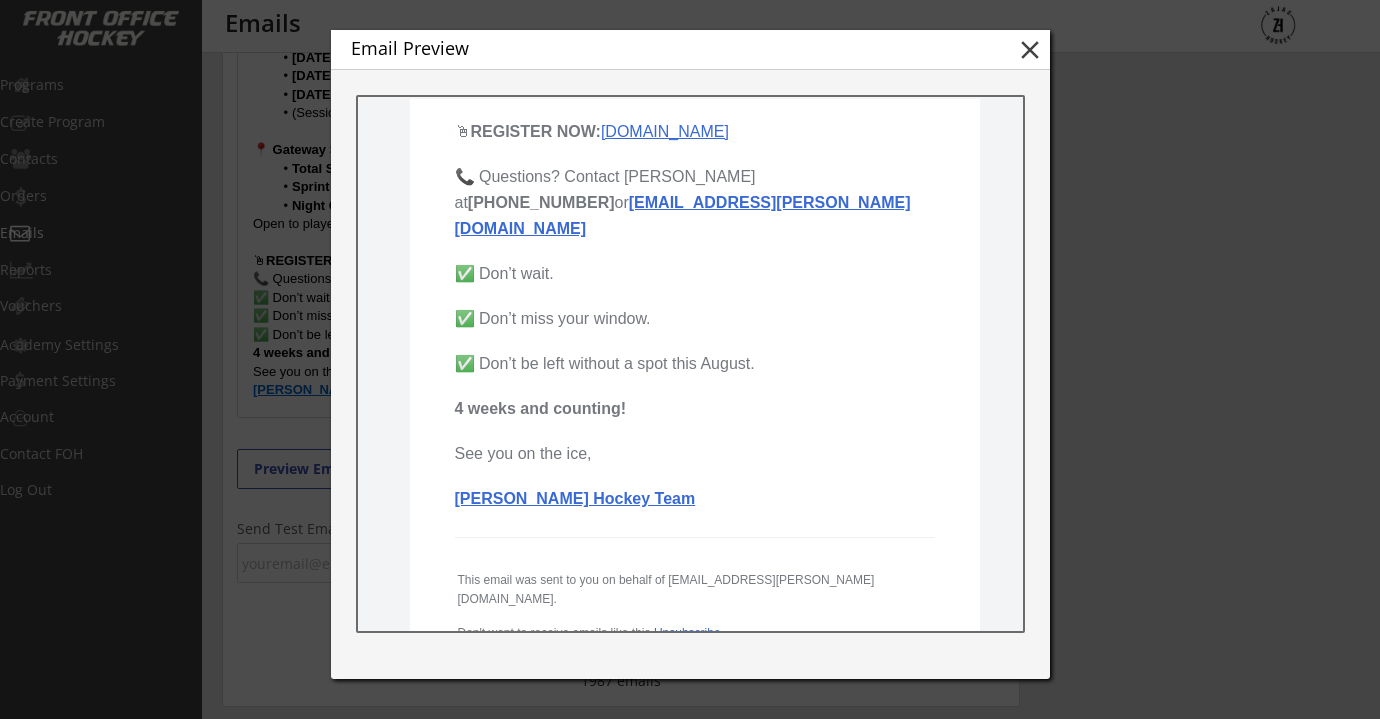 click on "www.zajachockey.com" at bounding box center (664, 131) 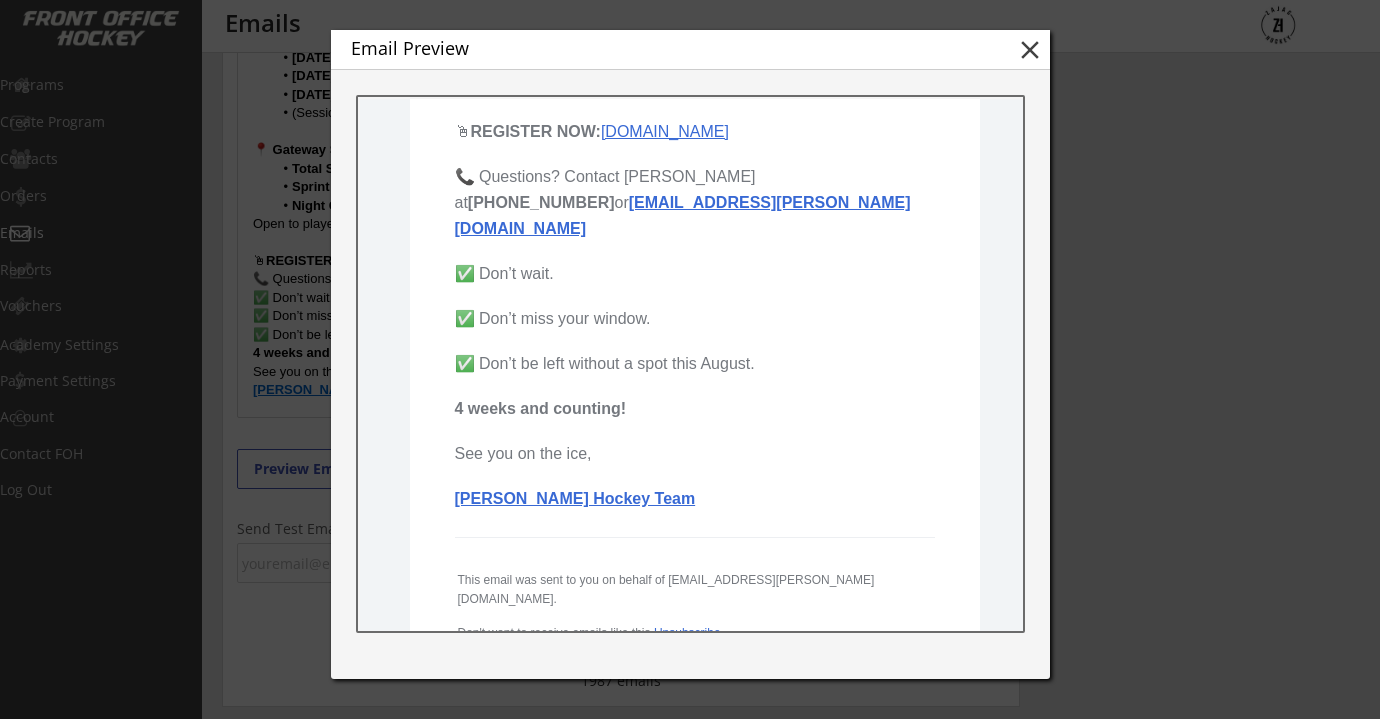 scroll, scrollTop: 1344, scrollLeft: 0, axis: vertical 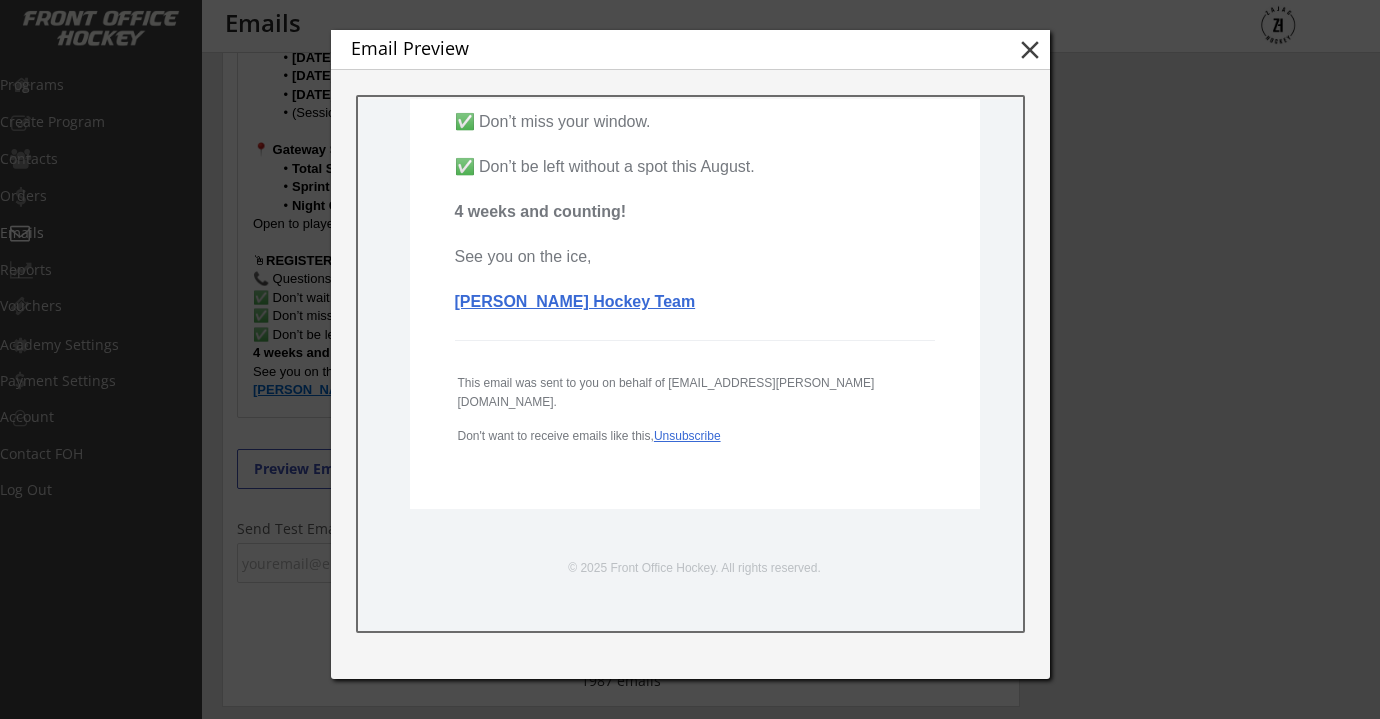 click on "close" at bounding box center (1030, 50) 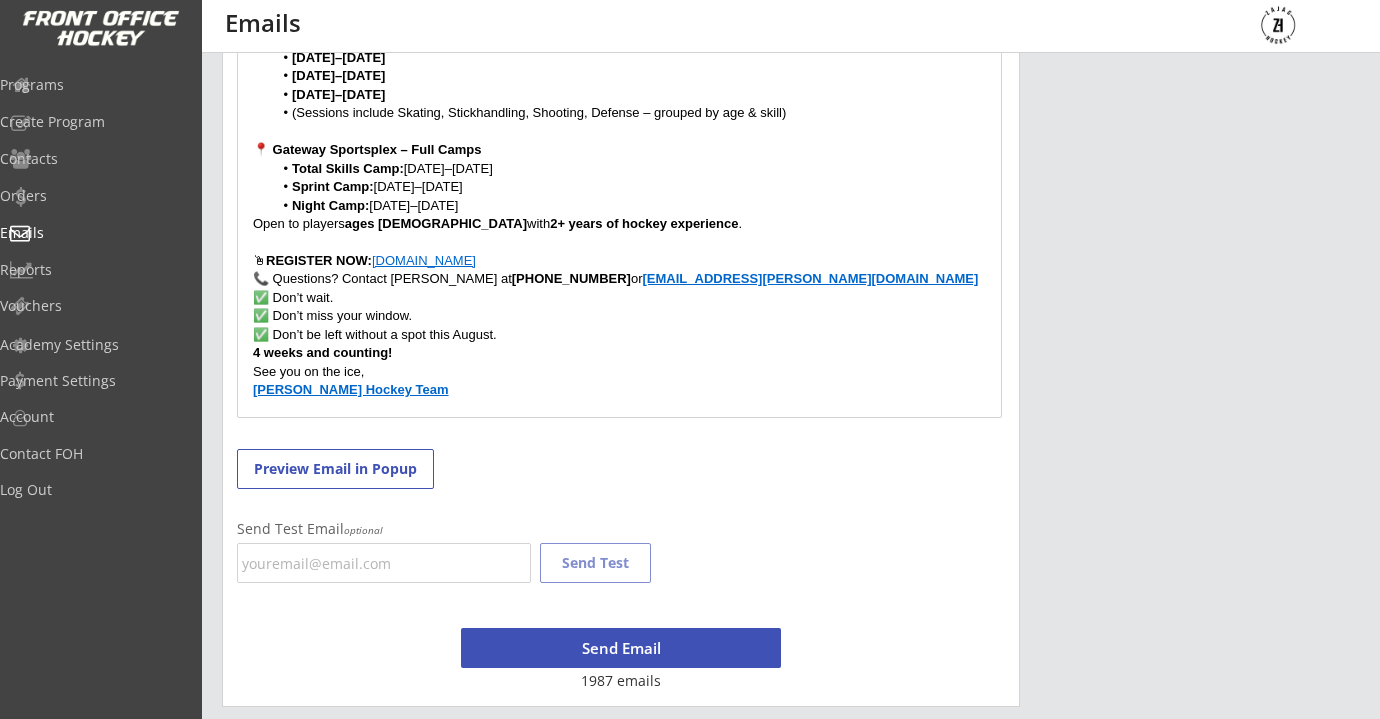 scroll, scrollTop: 0, scrollLeft: 0, axis: both 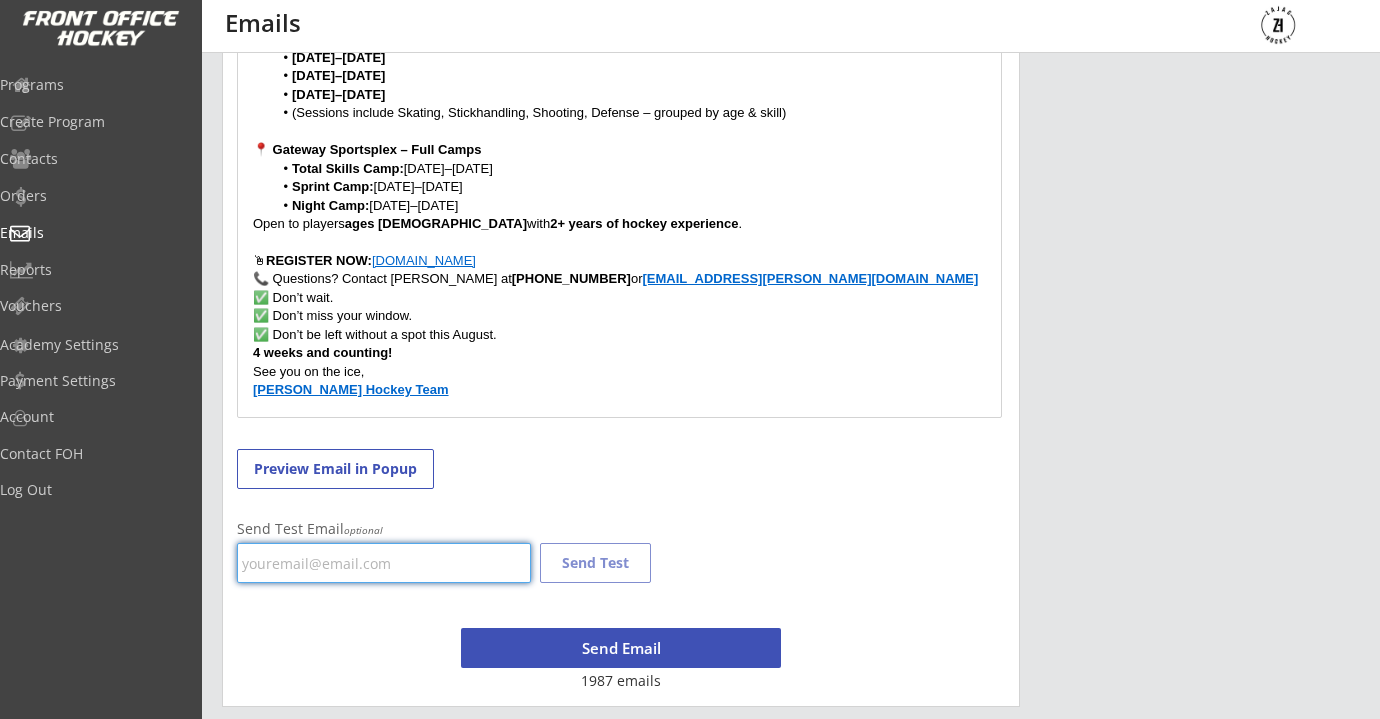 click at bounding box center [384, 563] 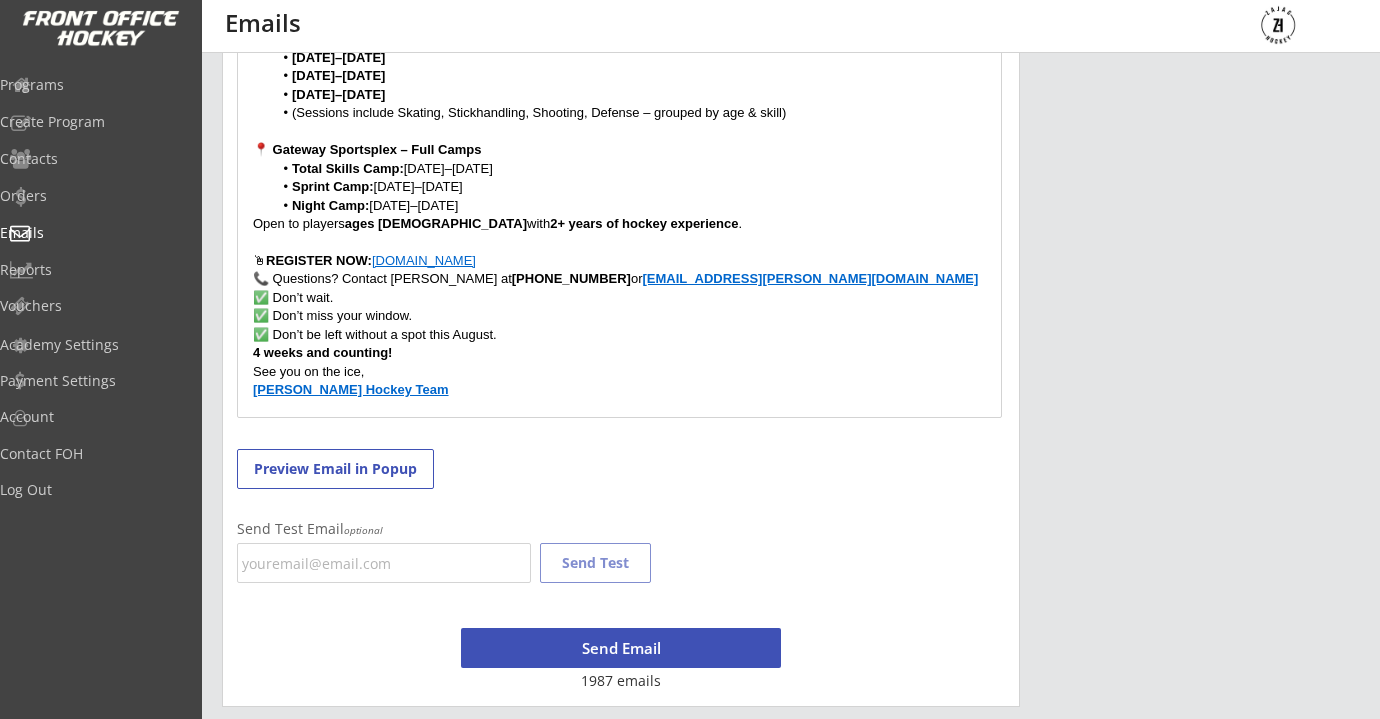 click on "Send Test Email   optional" at bounding box center (382, 529) 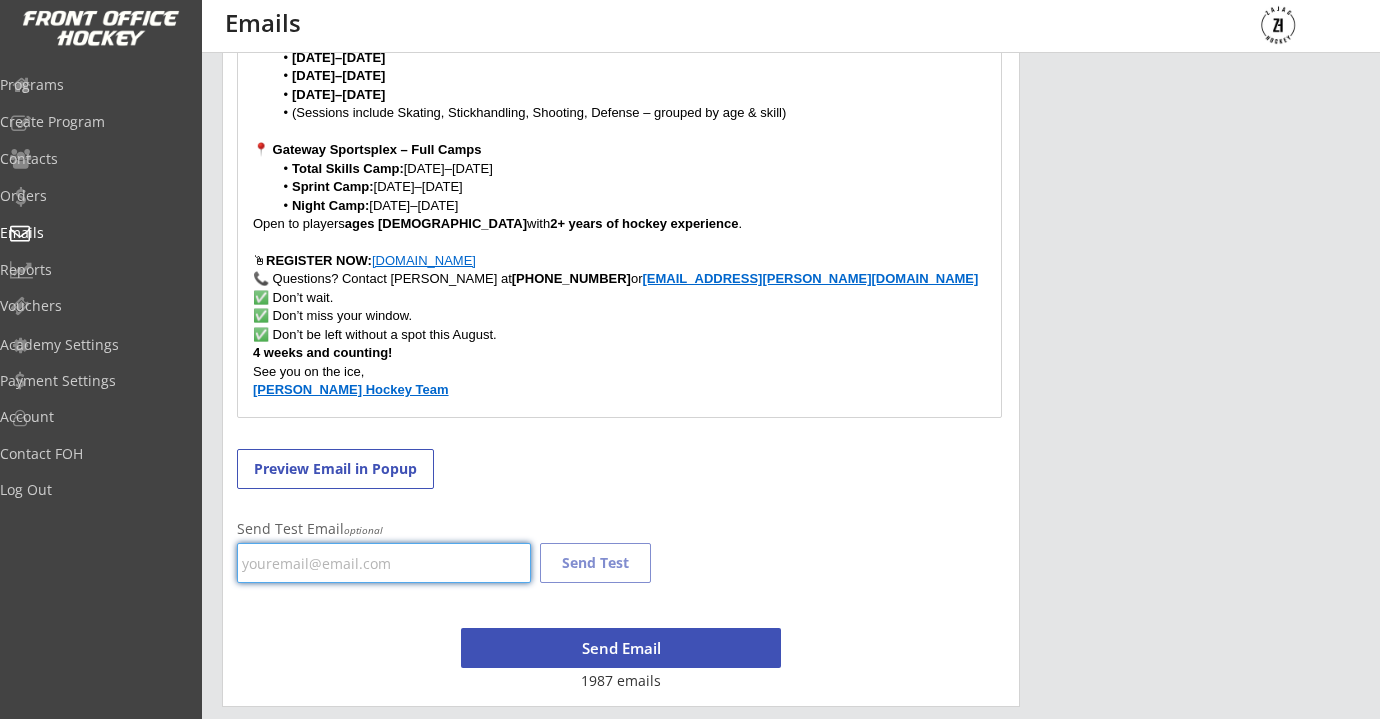 type on "darcyzajac@gmail.com" 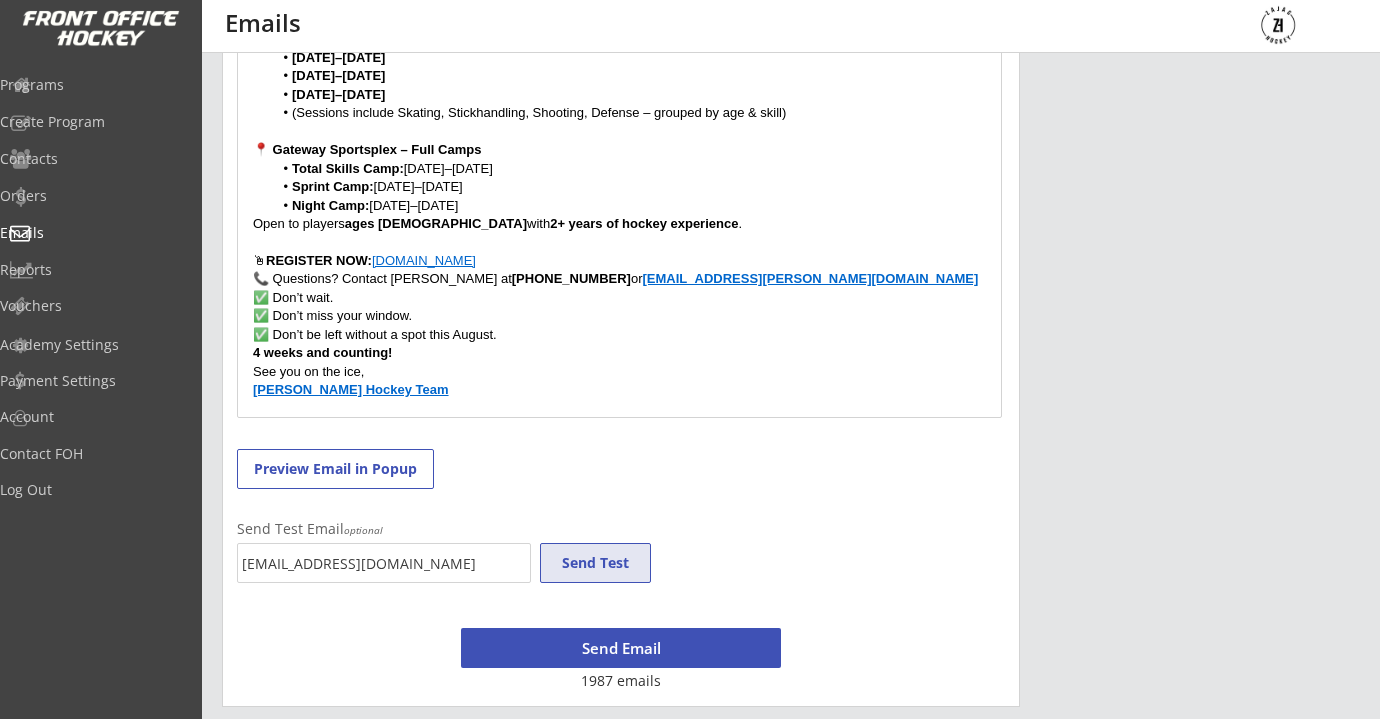 click on "Send Test" at bounding box center (595, 563) 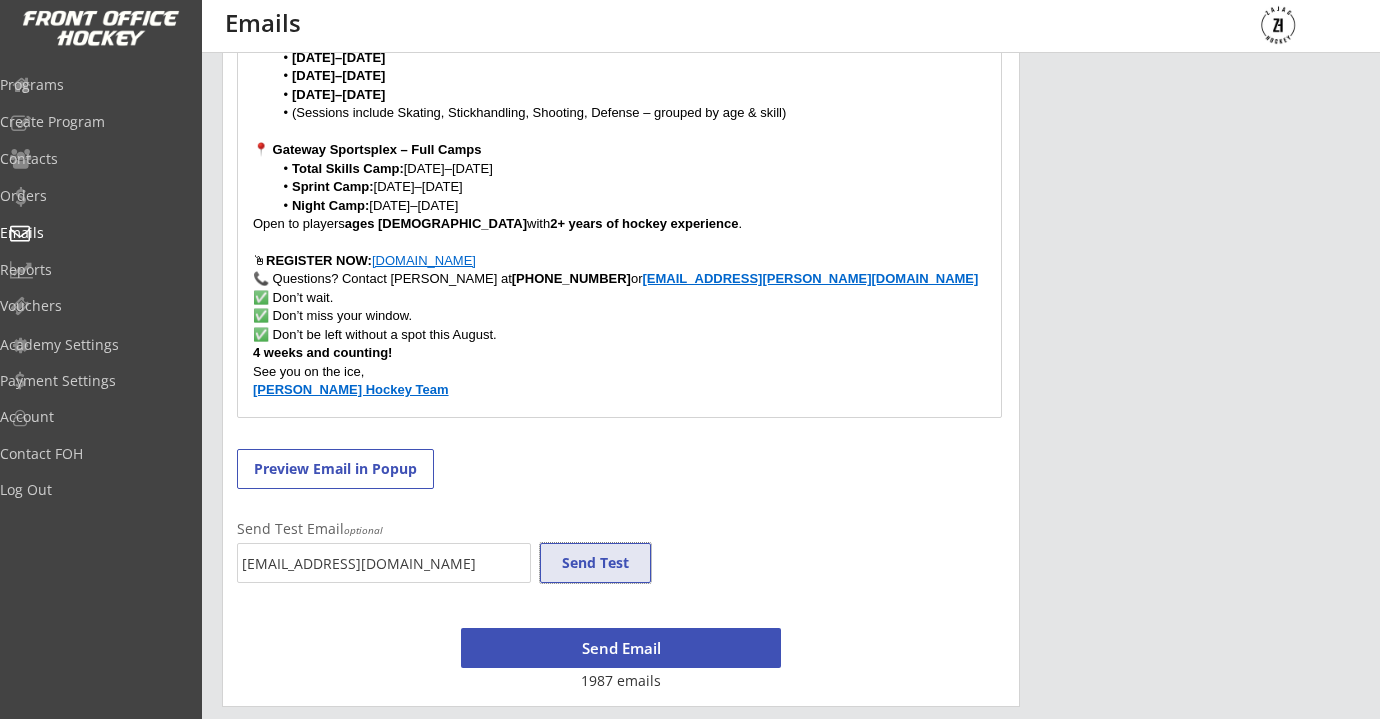 click on "Send Test" at bounding box center [595, 563] 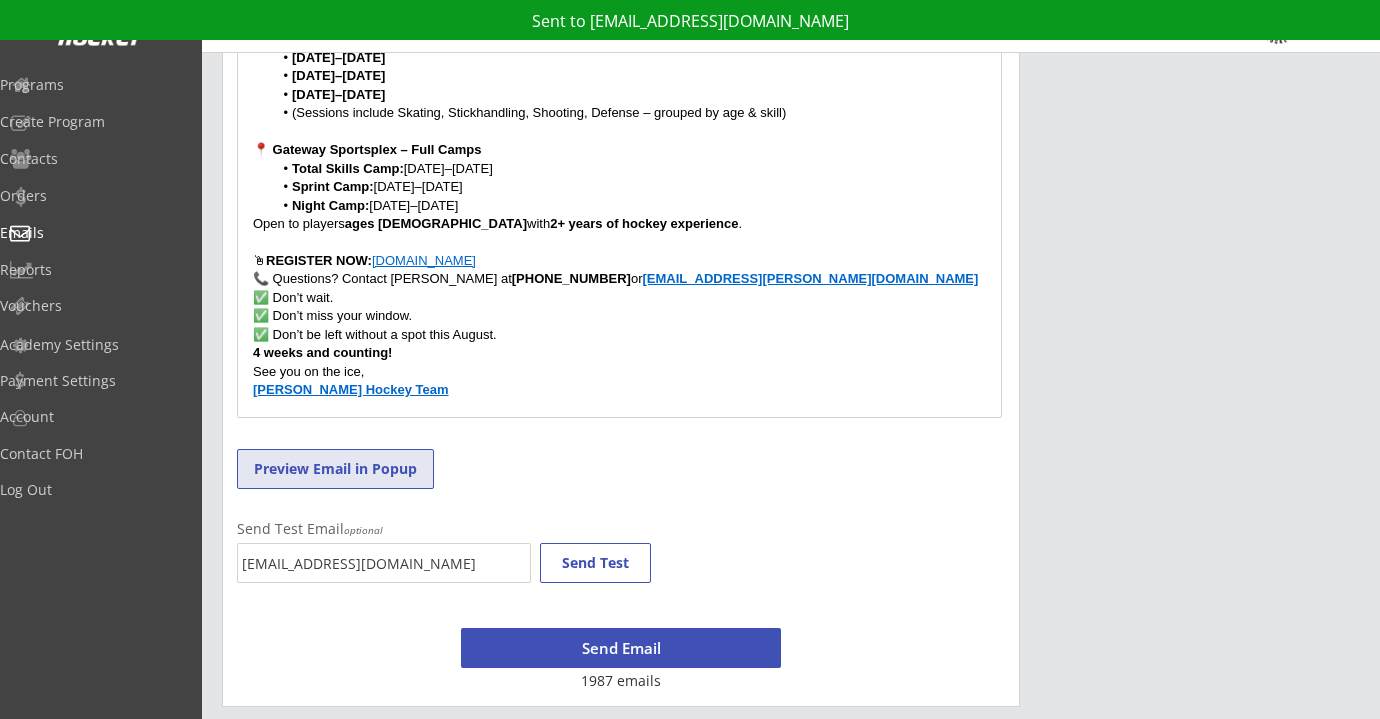 click on "Preview Email in Popup" at bounding box center (335, 469) 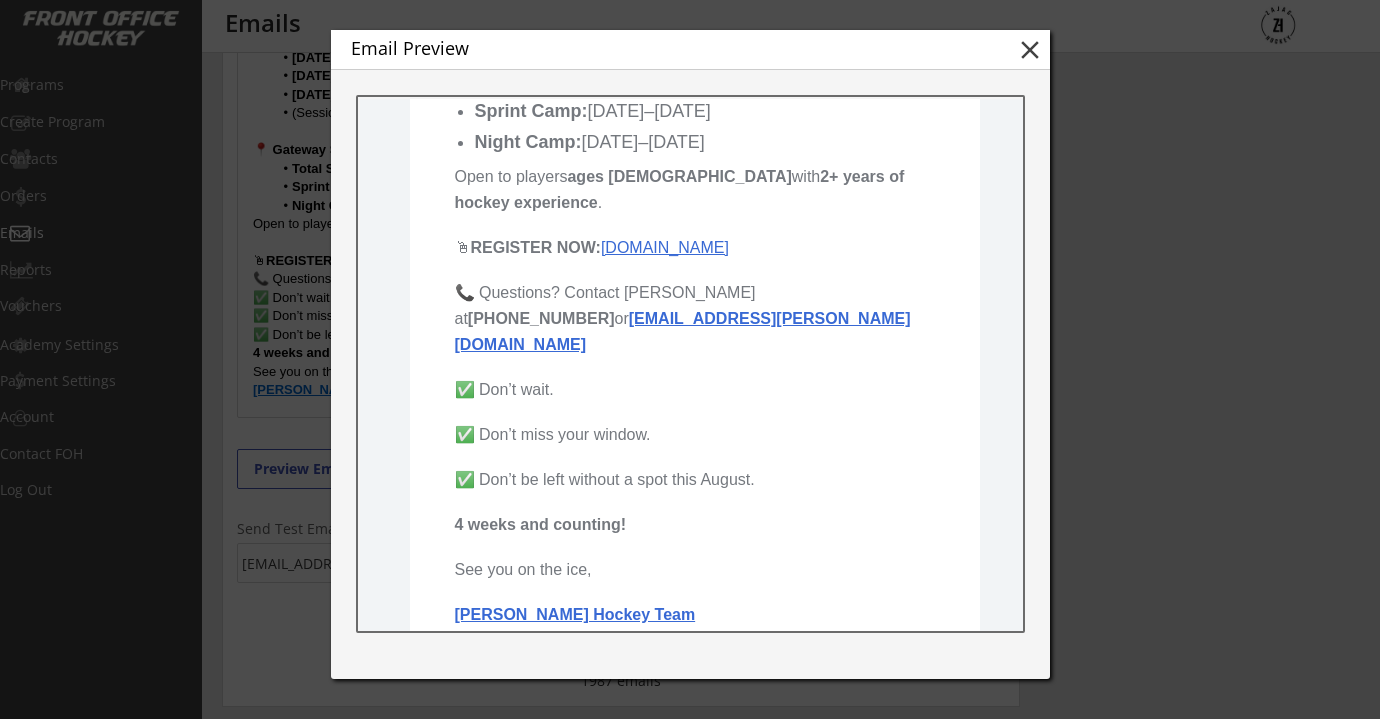 scroll, scrollTop: 1040, scrollLeft: 0, axis: vertical 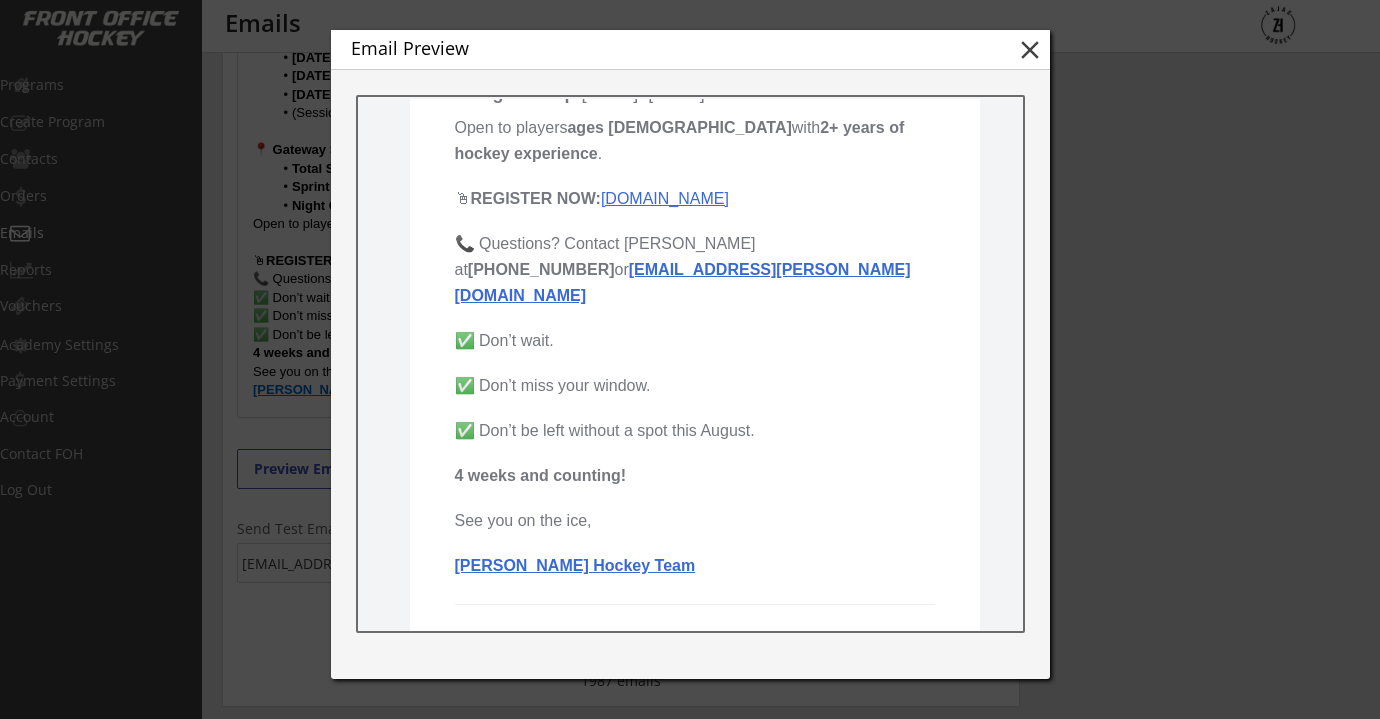 click on "www.zajachockey.com" at bounding box center (664, 198) 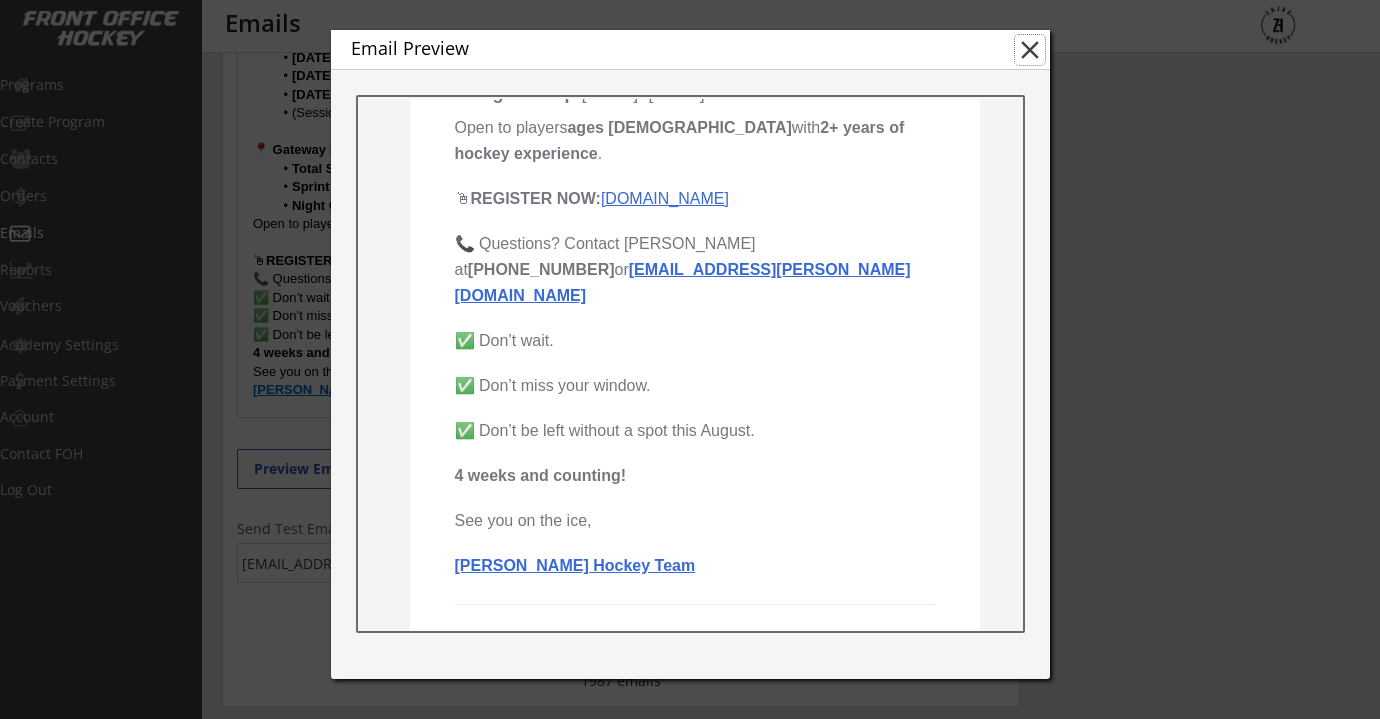 click on "close" at bounding box center (1030, 50) 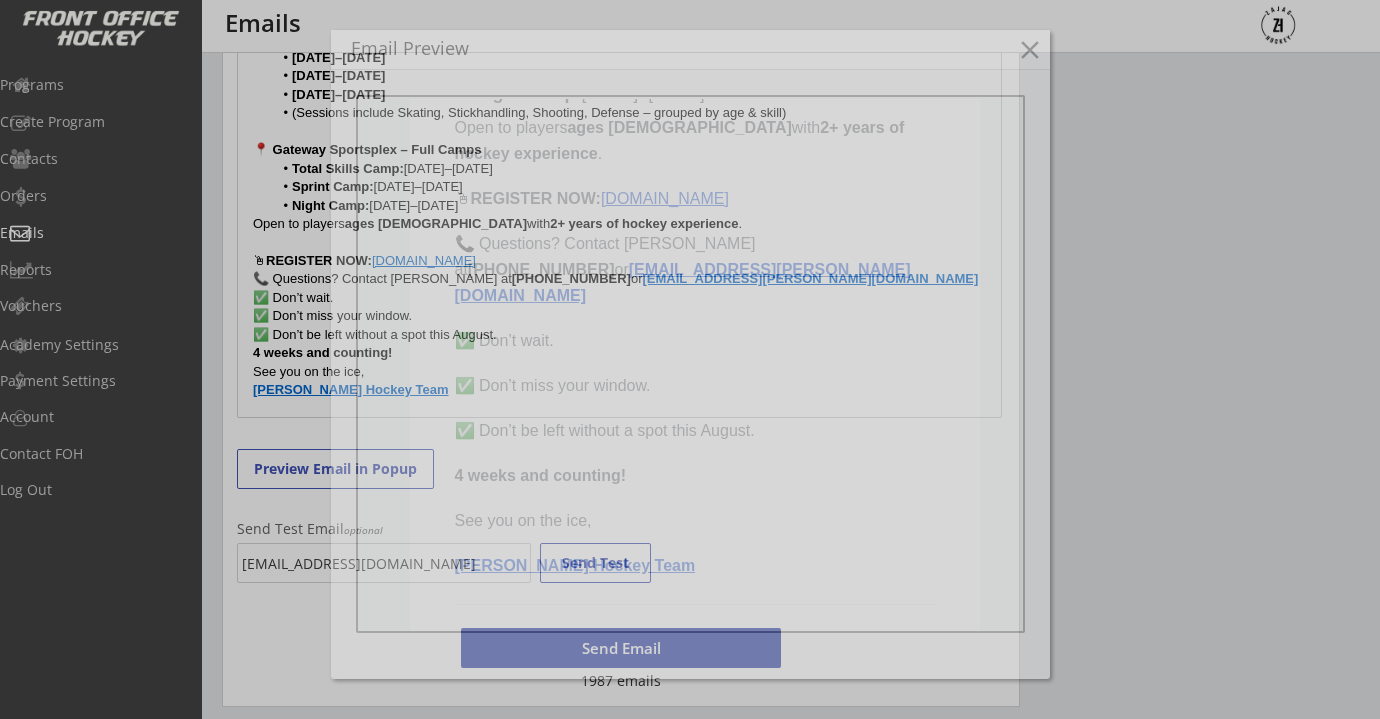 scroll, scrollTop: 0, scrollLeft: 0, axis: both 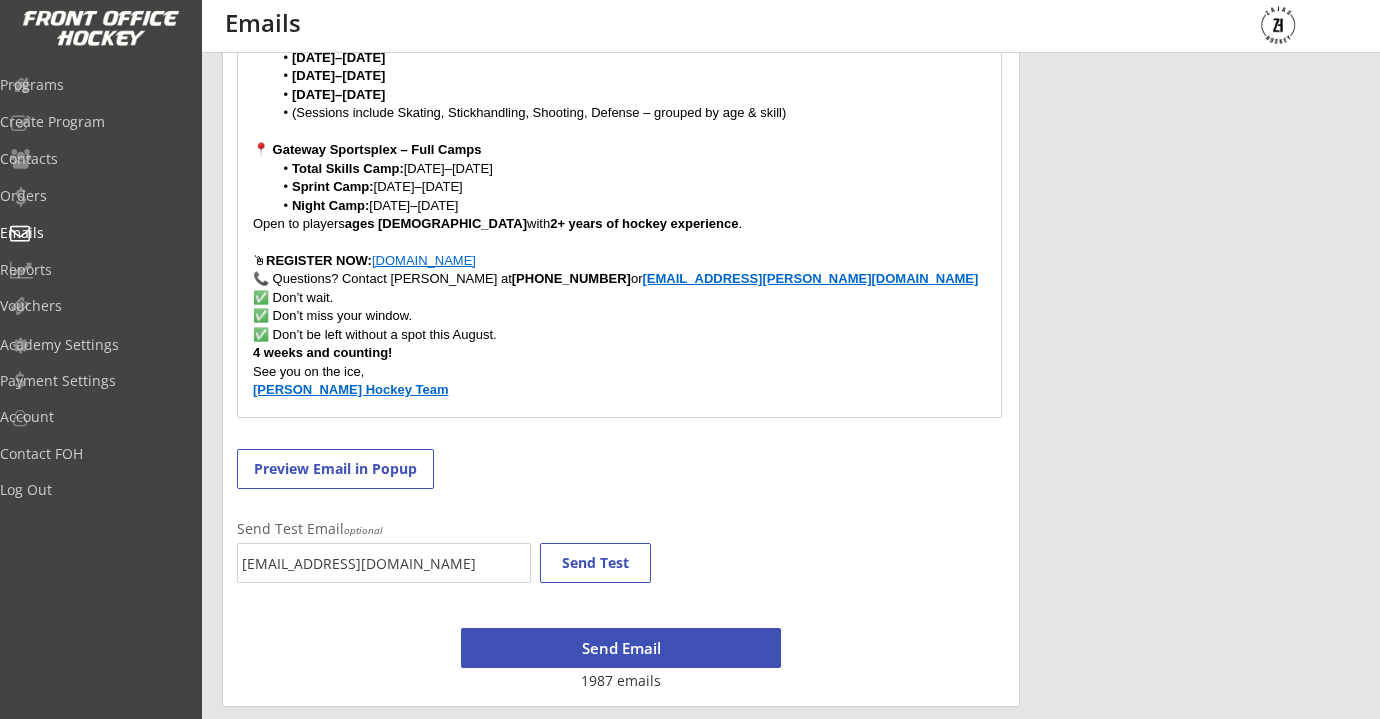 click on "Send Email" at bounding box center (621, 648) 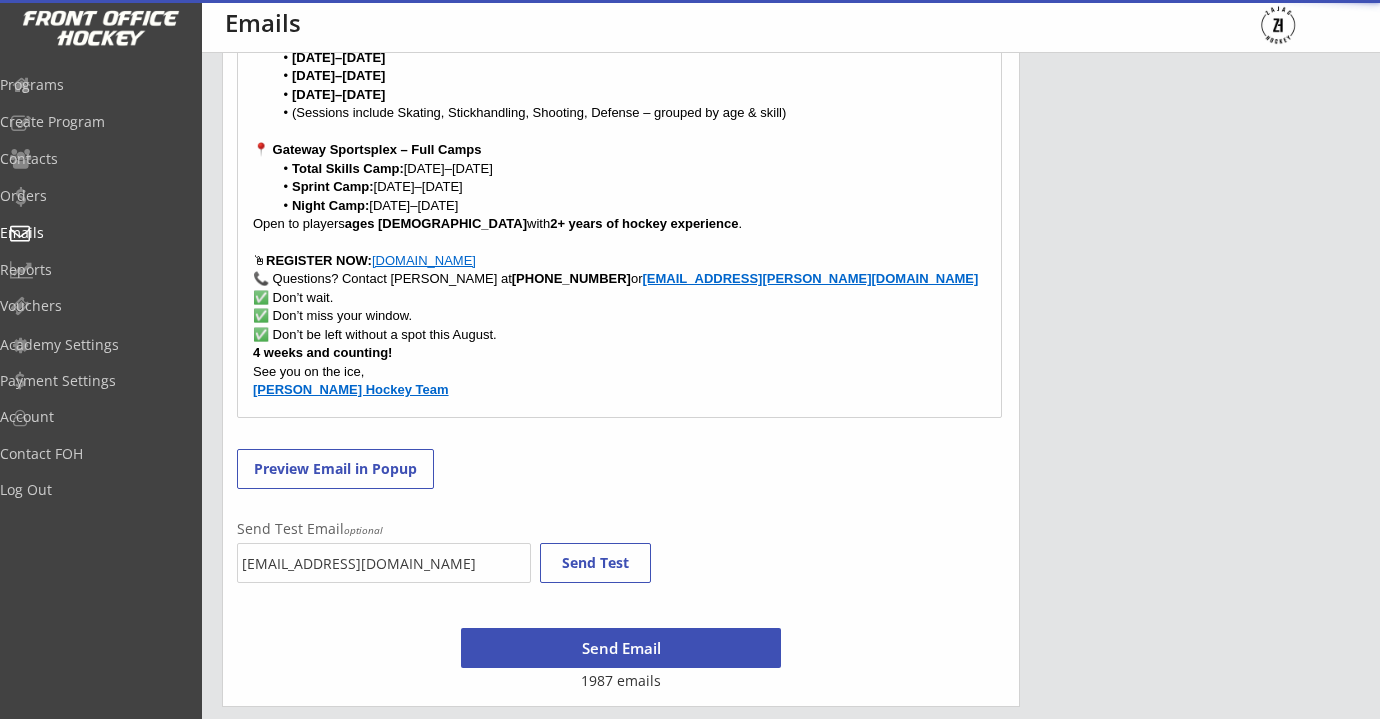 scroll, scrollTop: 749, scrollLeft: 0, axis: vertical 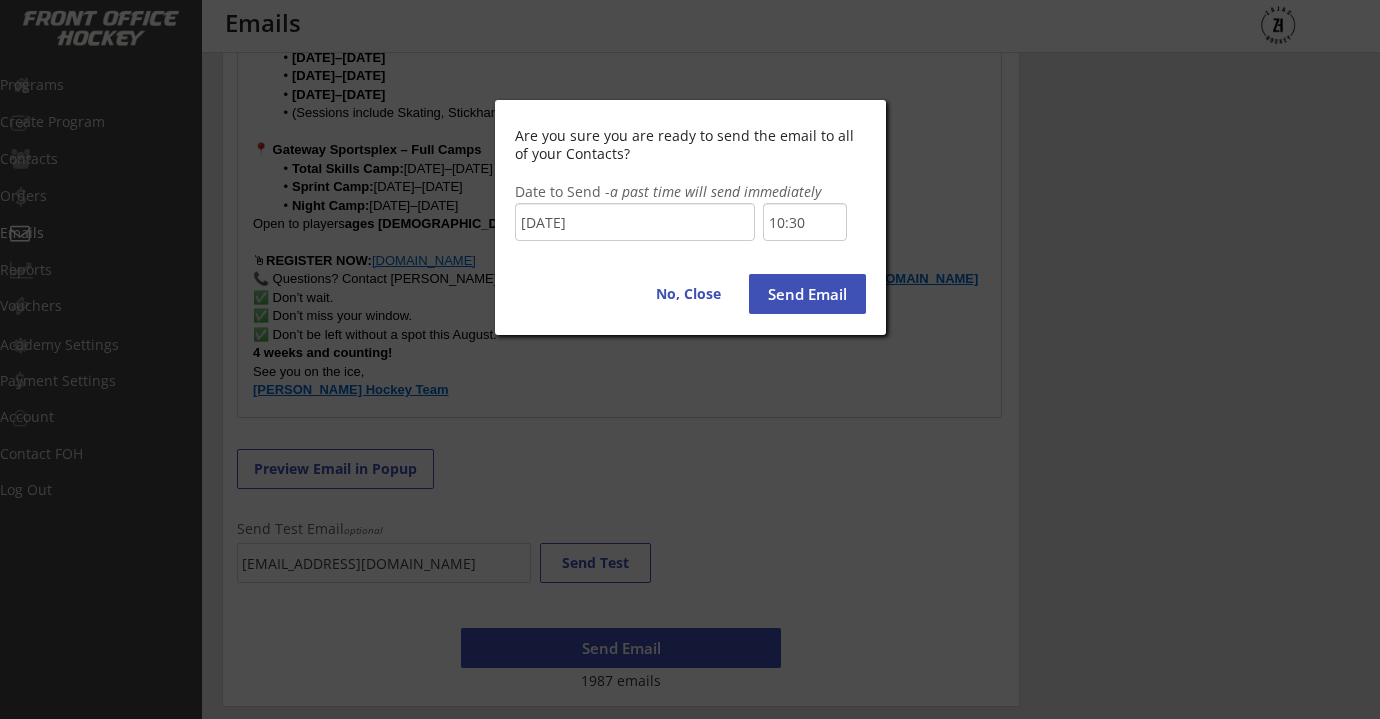 click on "10:30" at bounding box center (805, 222) 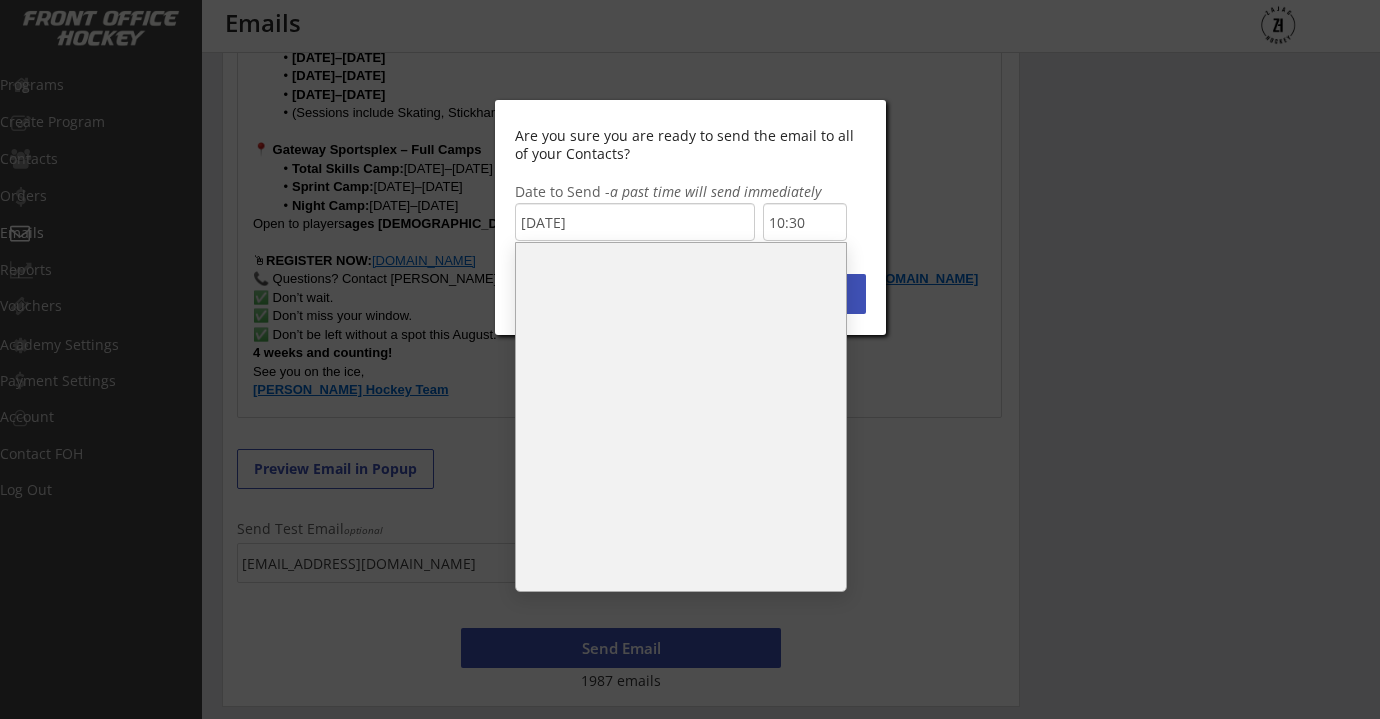 click on "10:30" at bounding box center (681, 339) 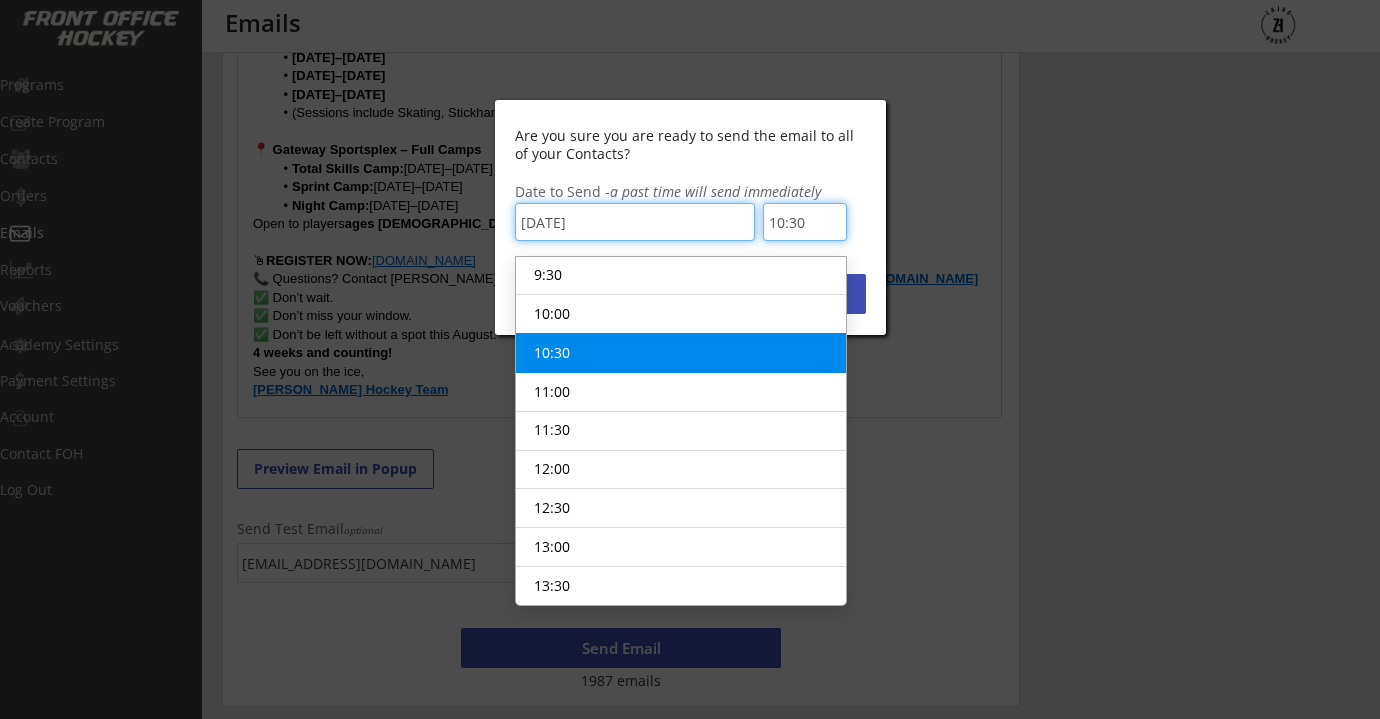 click on "10:30" at bounding box center (805, 222) 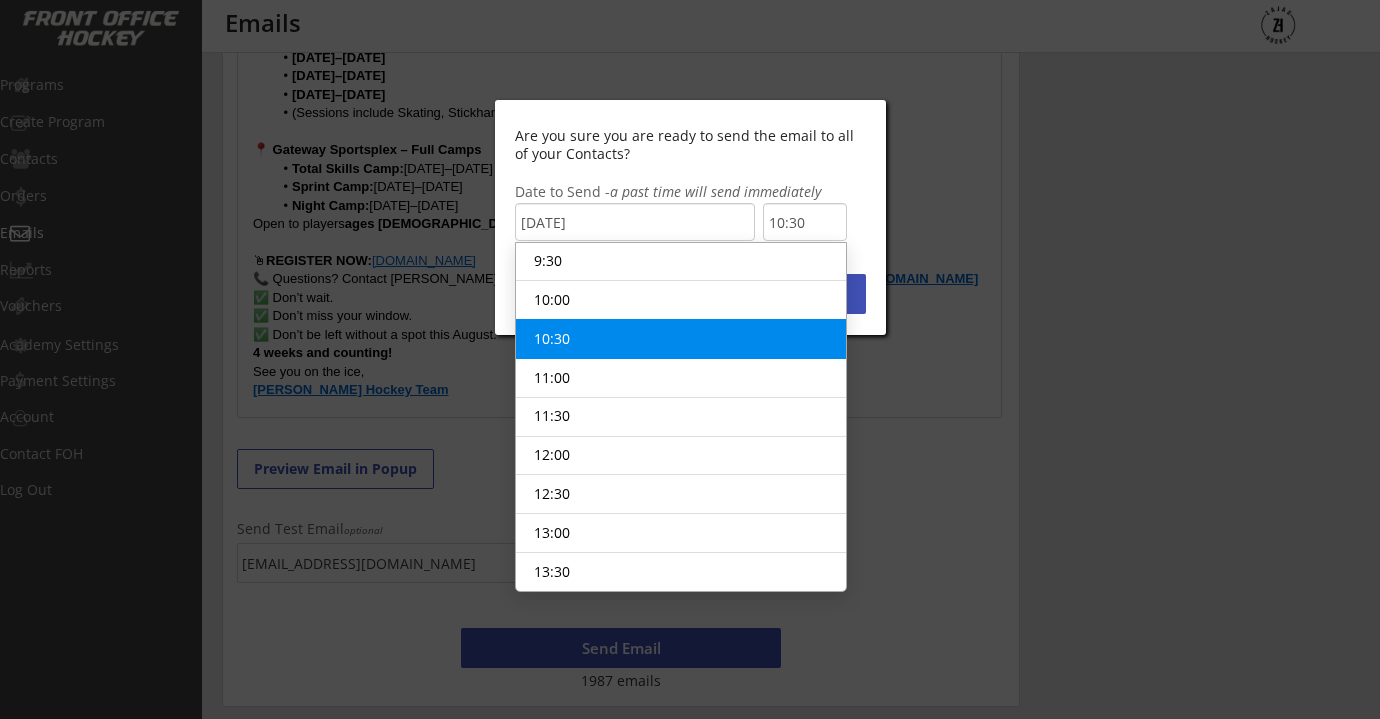 click on "Are you sure you are ready to send the email to all of your Contacts? Date to Send -  a past time will send immediately 7/14/2025 10:30 No, Close Send Email" at bounding box center [690, 217] 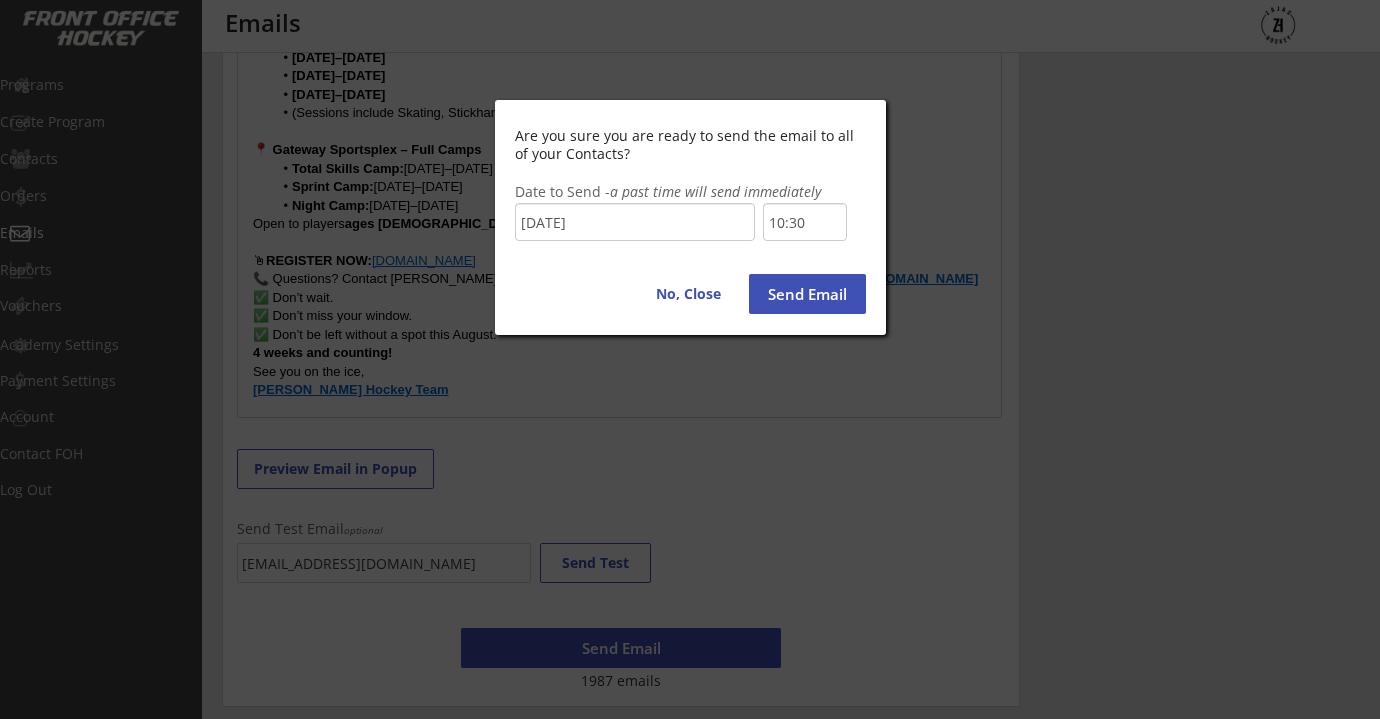 click on "Send Email" at bounding box center [807, 294] 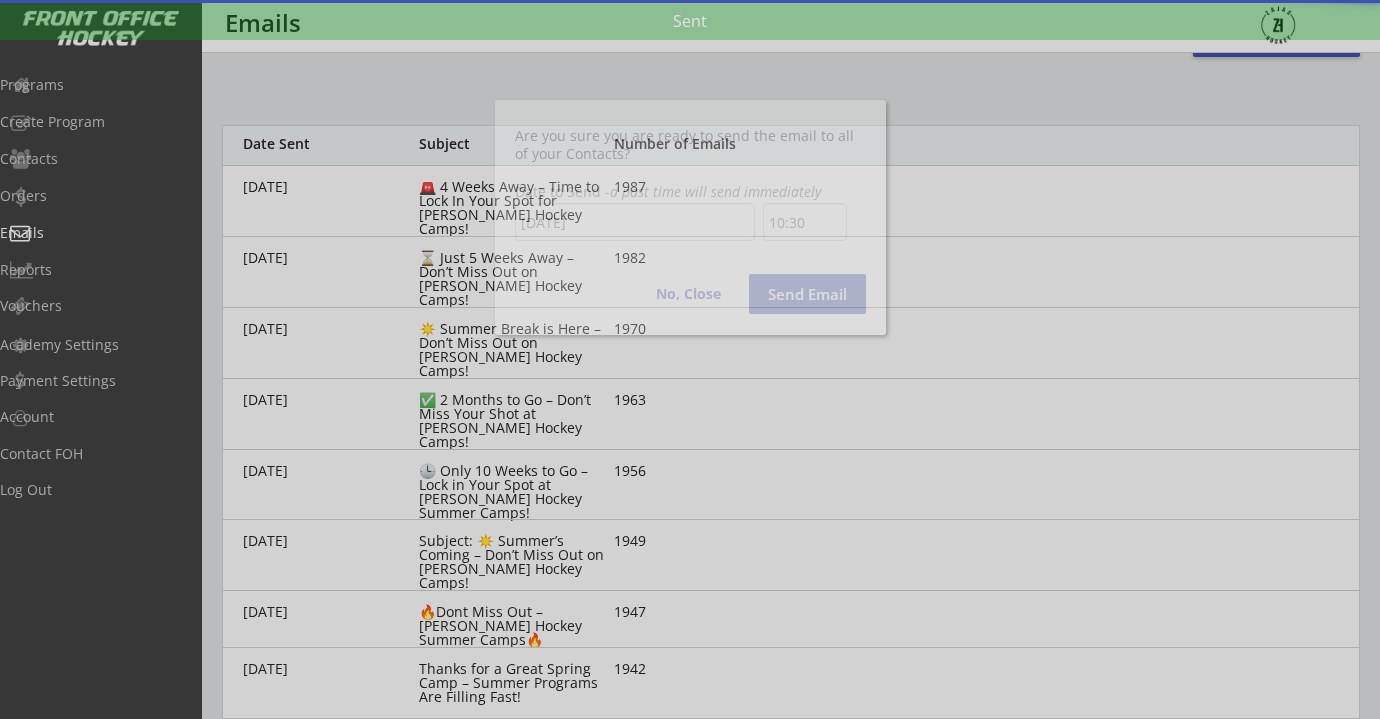 scroll, scrollTop: 0, scrollLeft: 0, axis: both 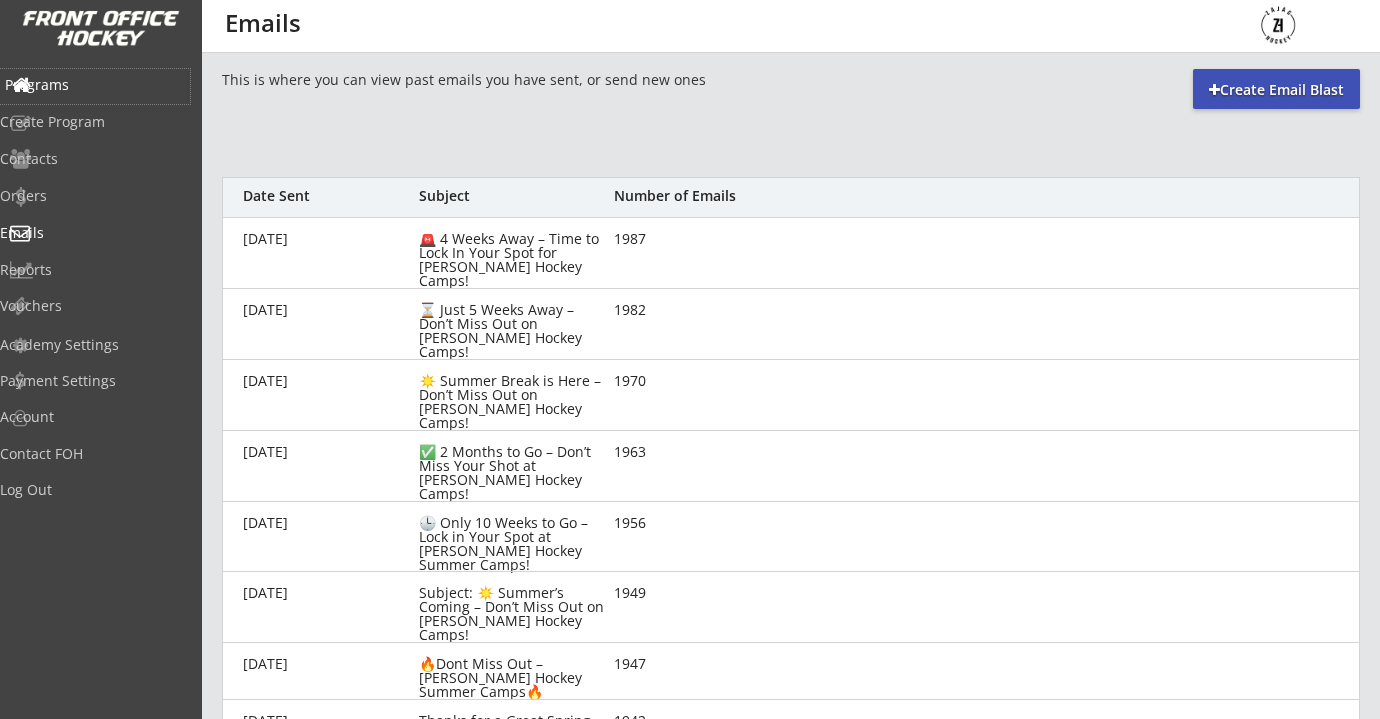 click on "Programs" at bounding box center [95, 85] 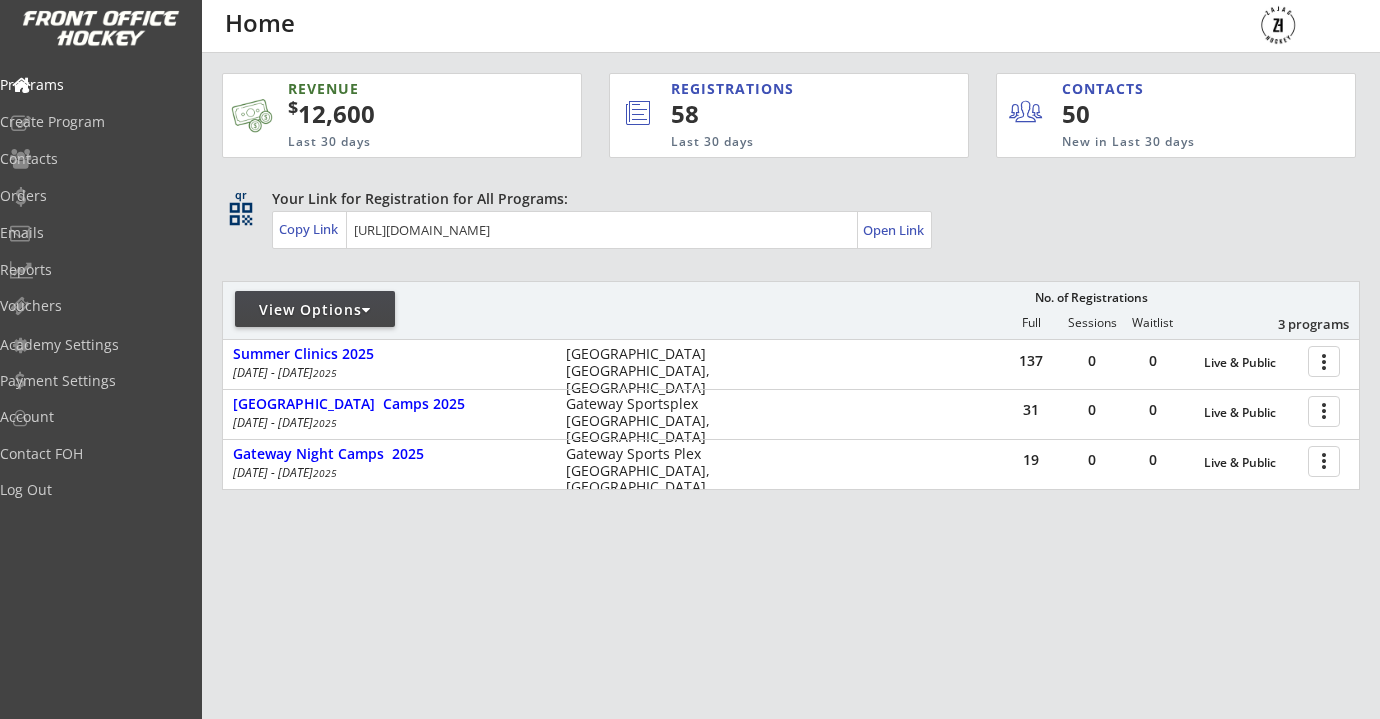click on "Programs              Create Program              Contacts              Orders              Emails              Reports              Vouchers             Academy Settings             Payment Settings             Account             Contact FOH             Log Out" at bounding box center (101, 359) 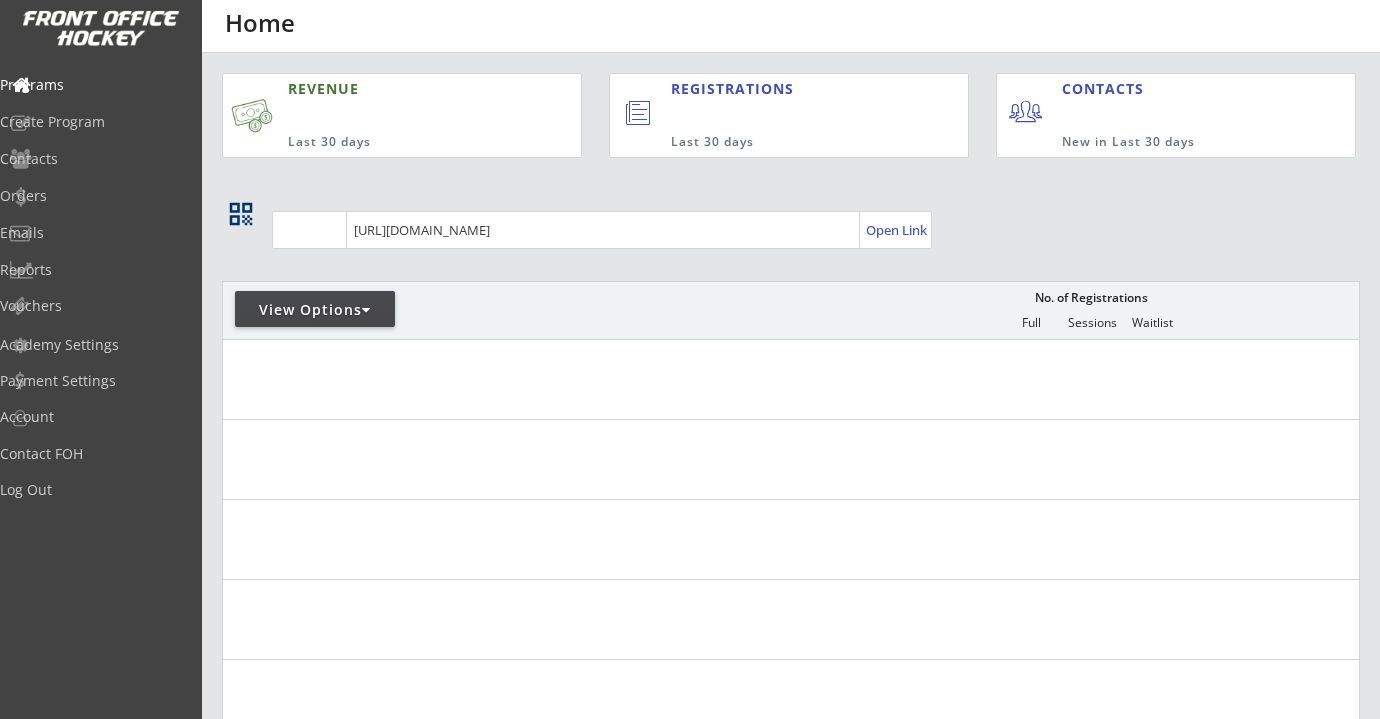 scroll, scrollTop: 0, scrollLeft: 0, axis: both 